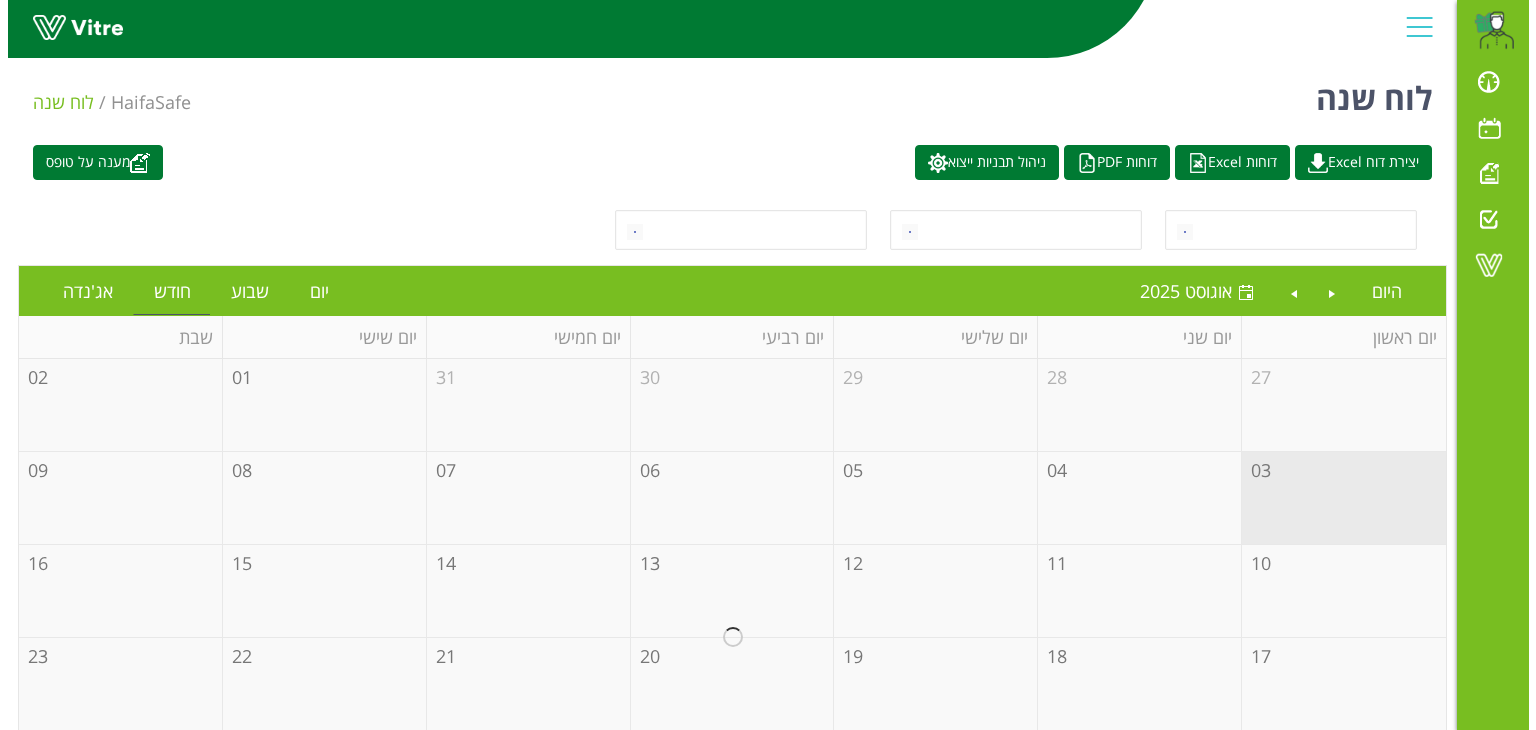 scroll, scrollTop: 0, scrollLeft: 0, axis: both 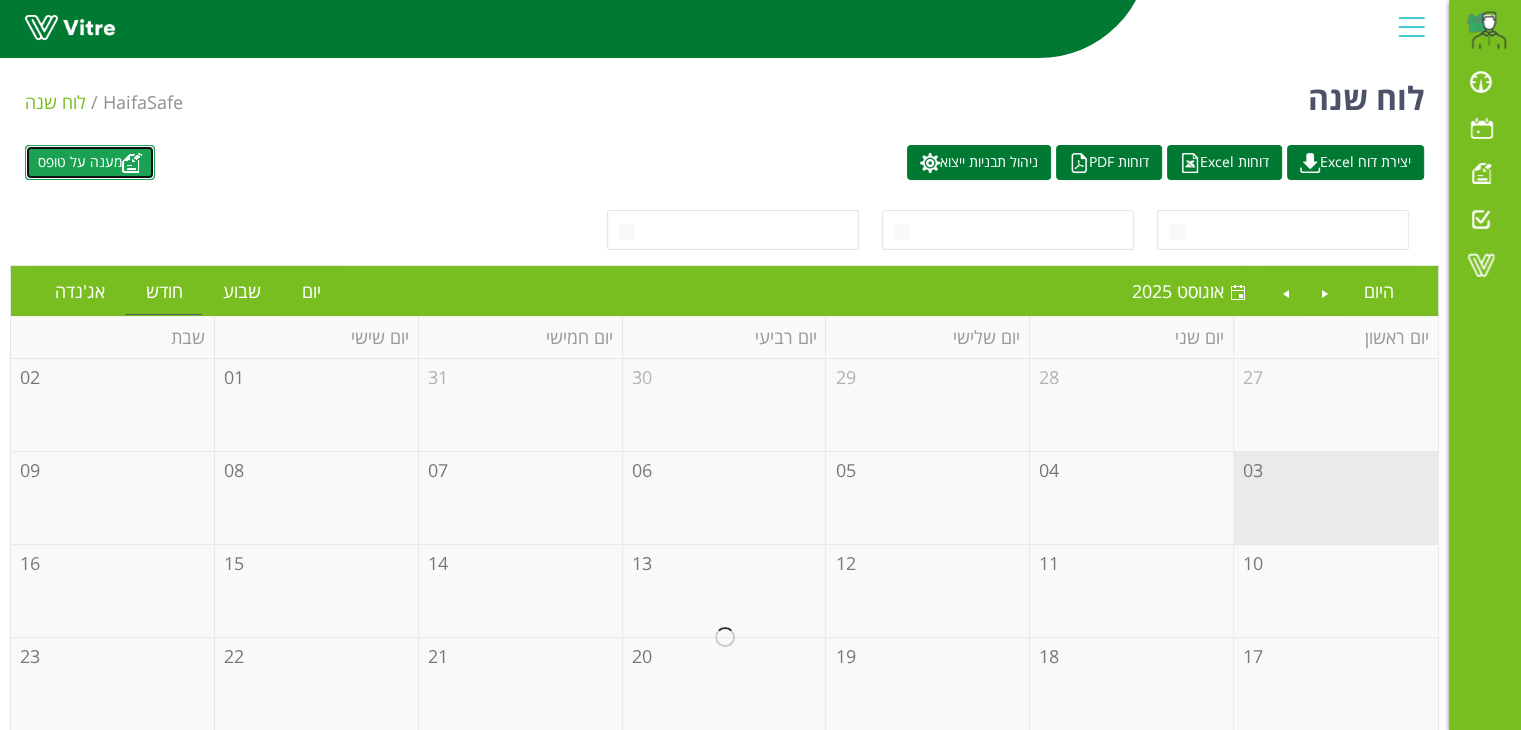 click on "מענה על טופס" at bounding box center [90, 162] 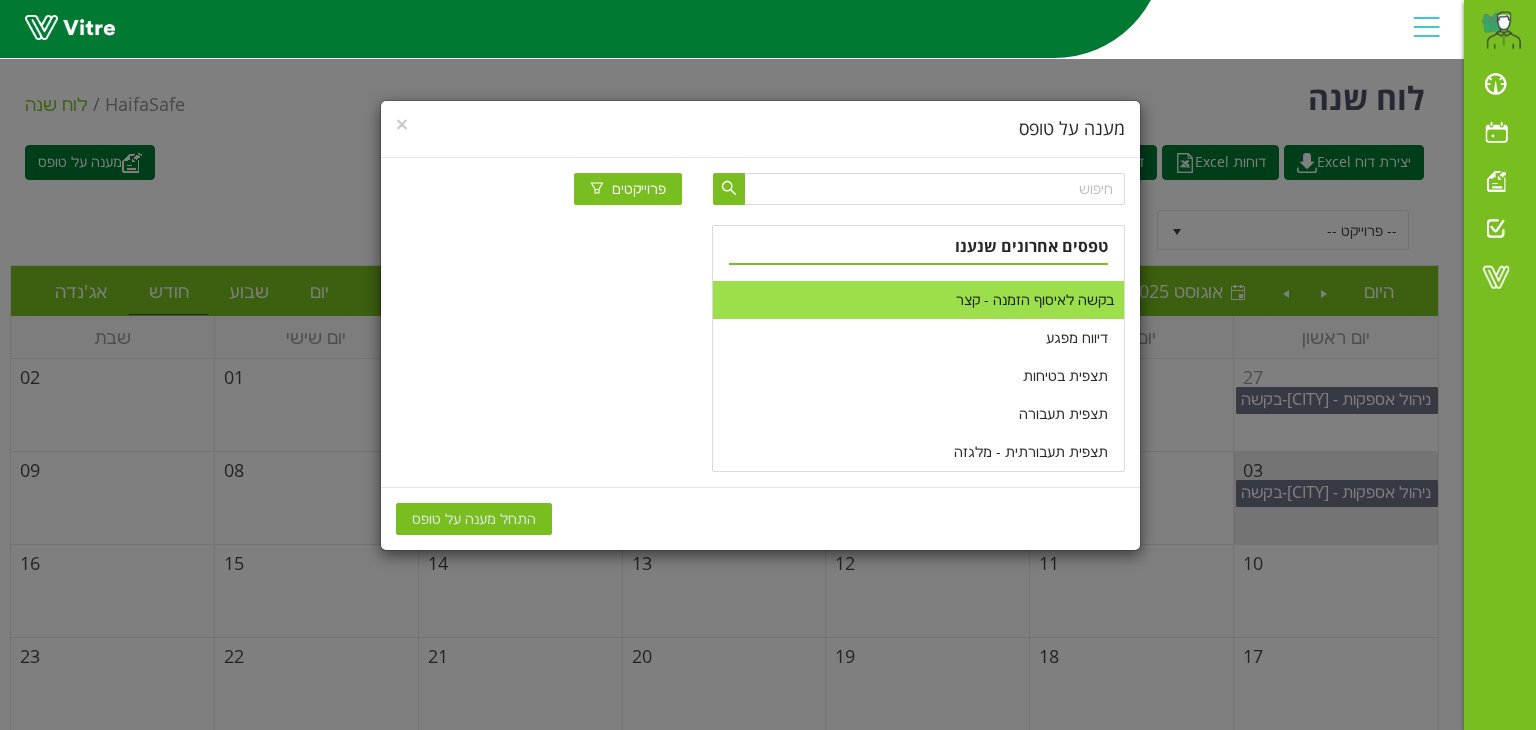 click on "בקשה לאיסוף הזמנה - קצר" at bounding box center (918, 300) 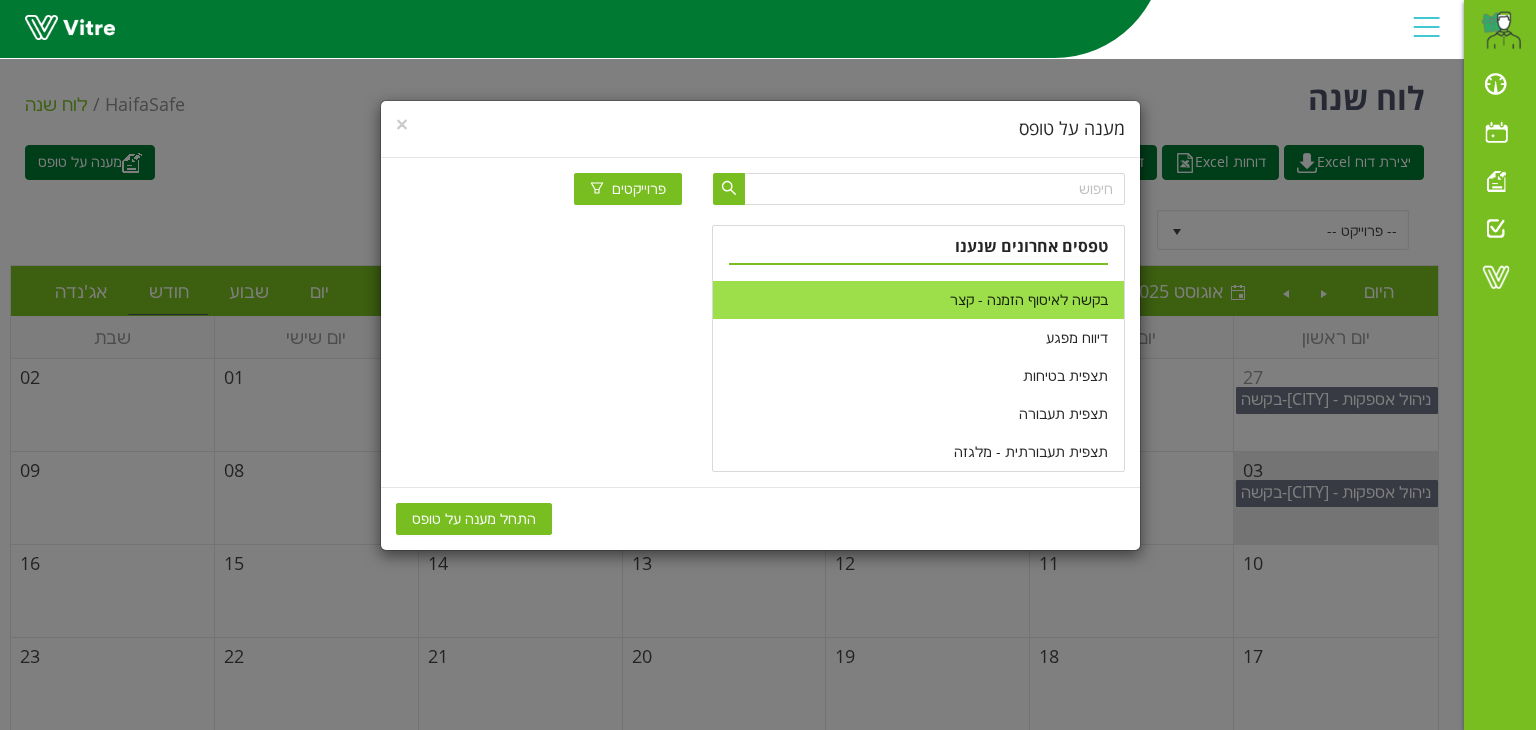 click on "התחל מענה על טופס" at bounding box center [474, 519] 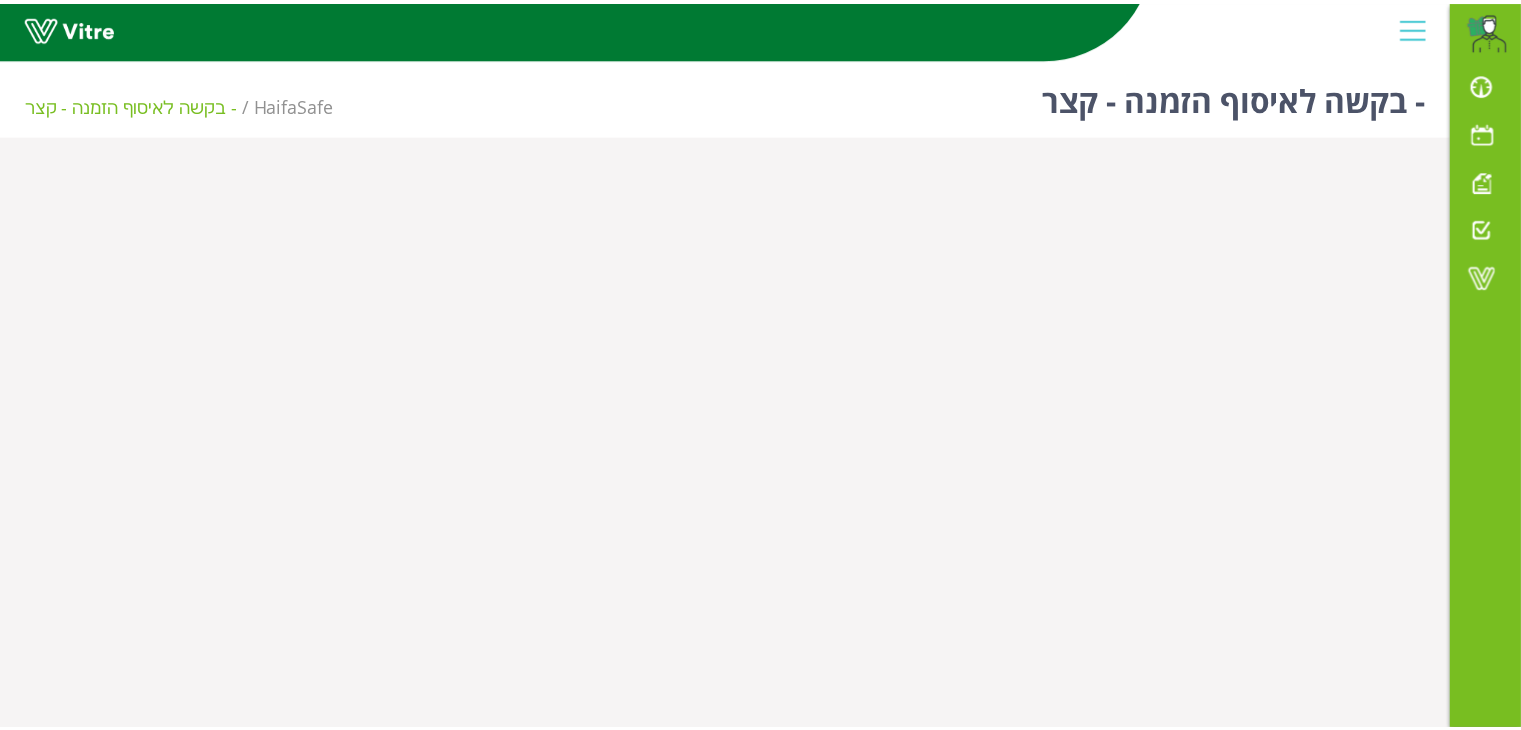 scroll, scrollTop: 0, scrollLeft: 0, axis: both 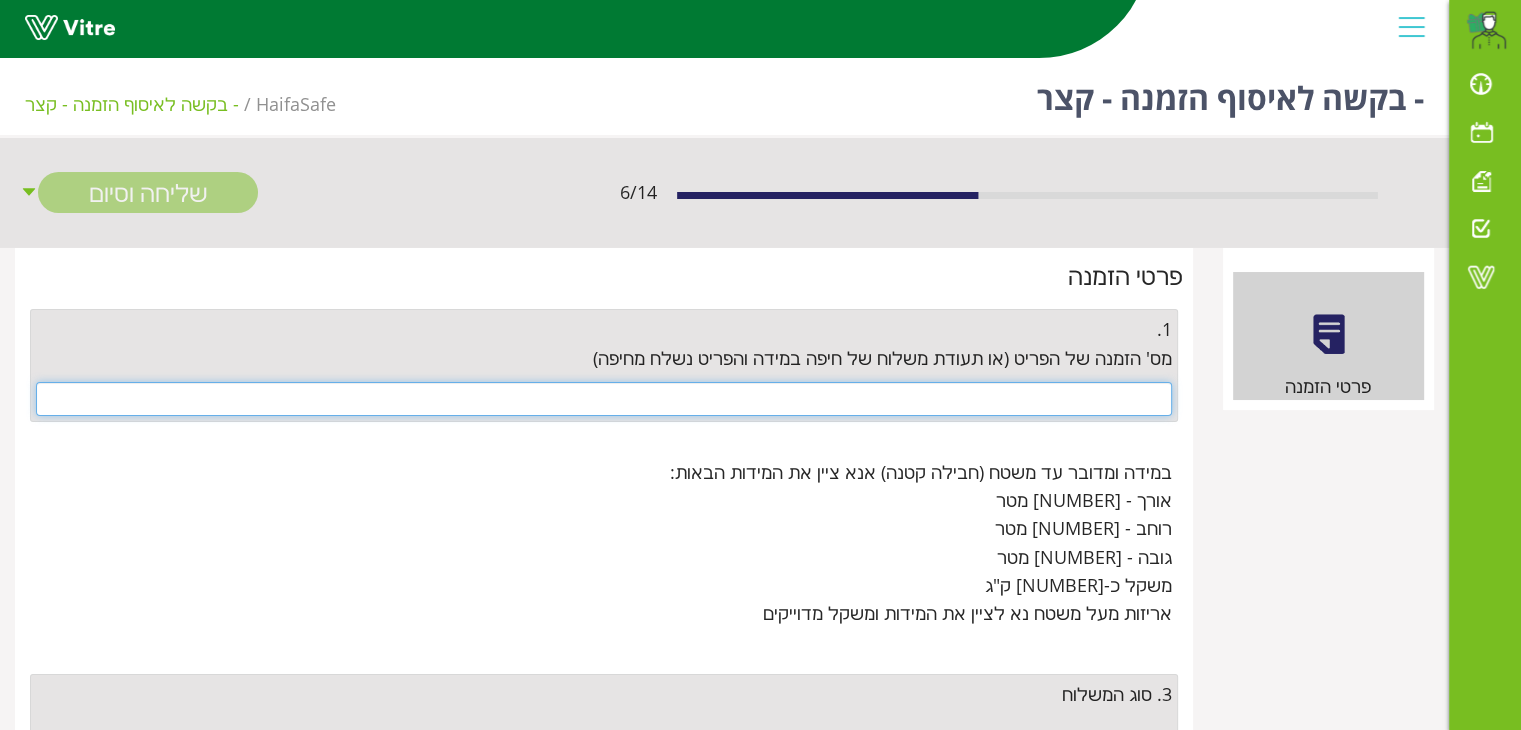 click at bounding box center [604, 399] 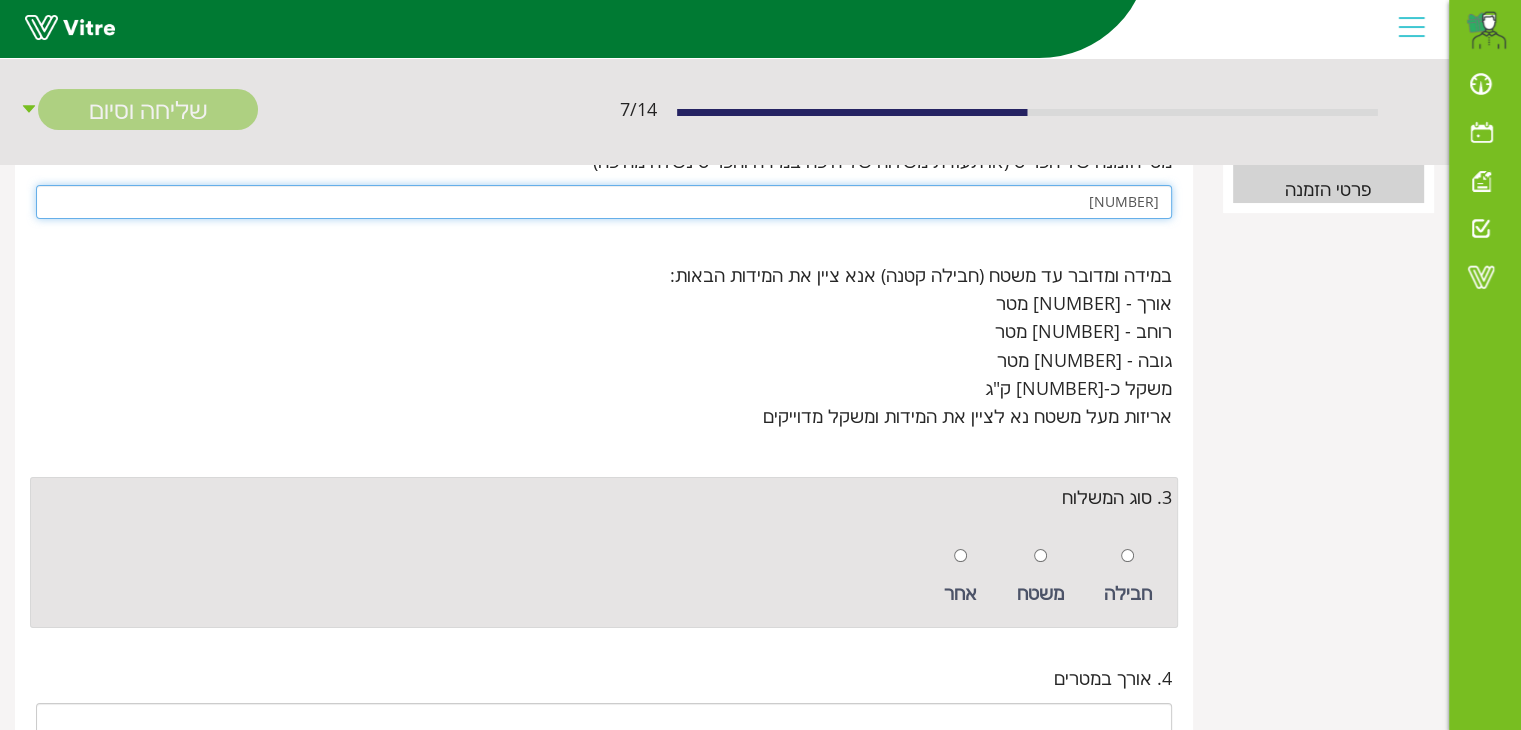 scroll, scrollTop: 300, scrollLeft: 0, axis: vertical 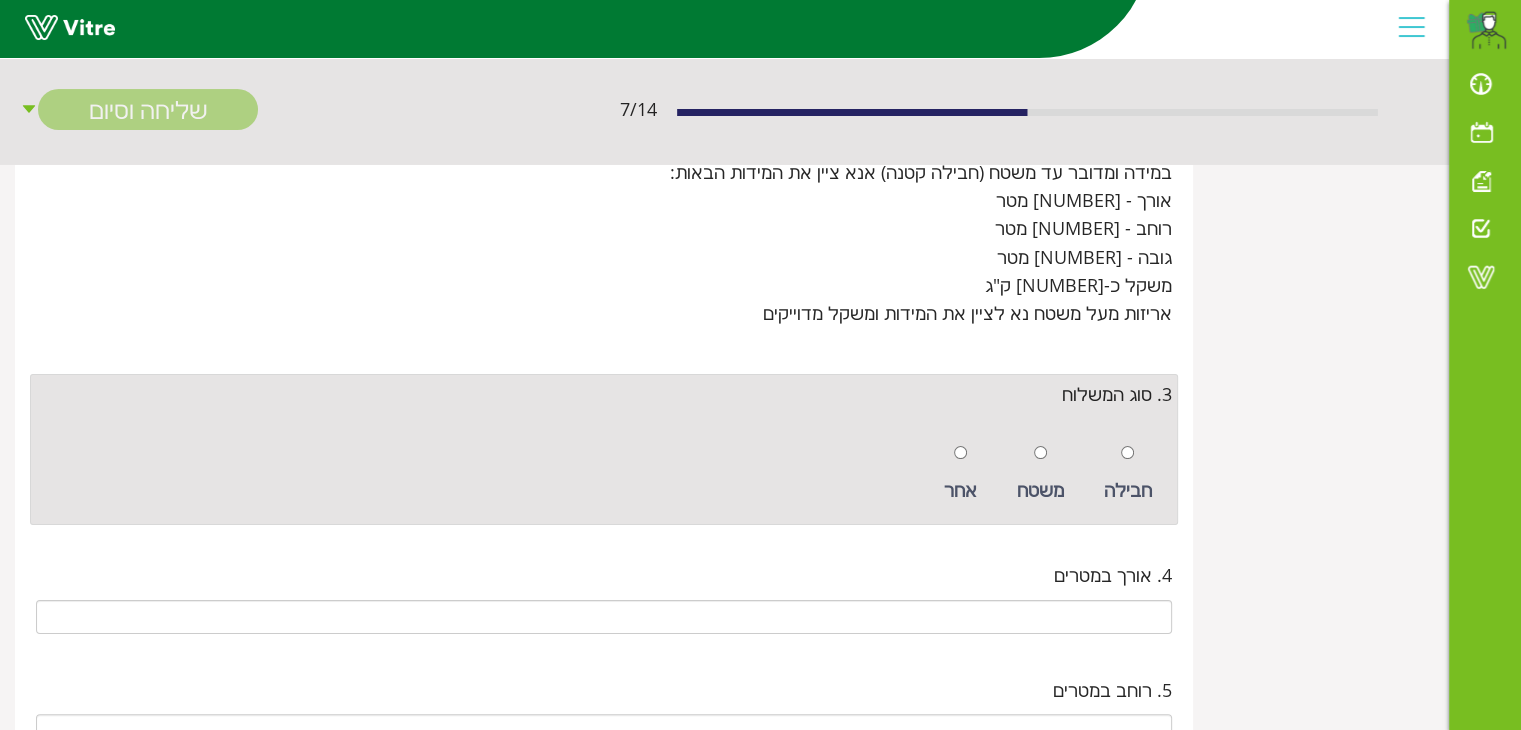 type on "[NUMBER]" 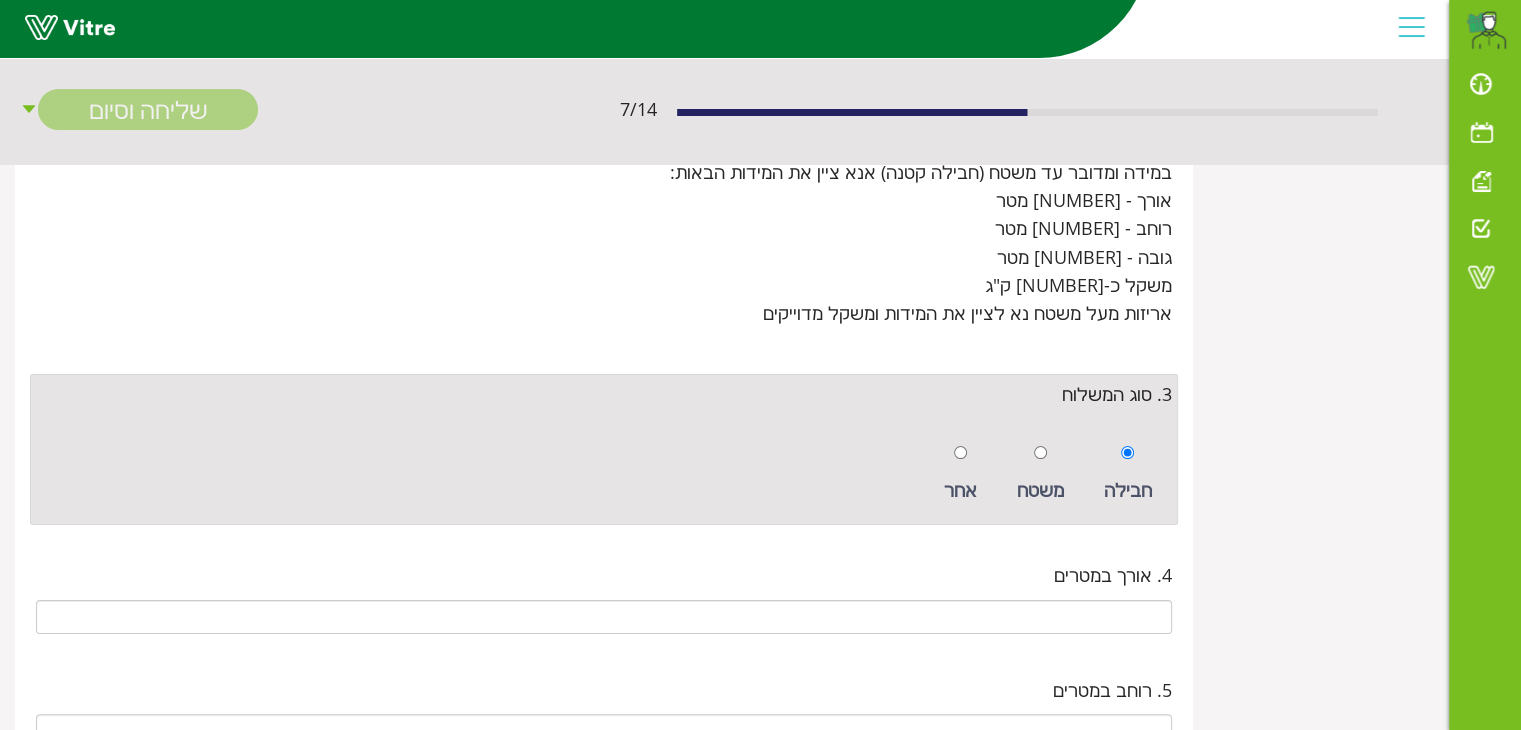 radio on "true" 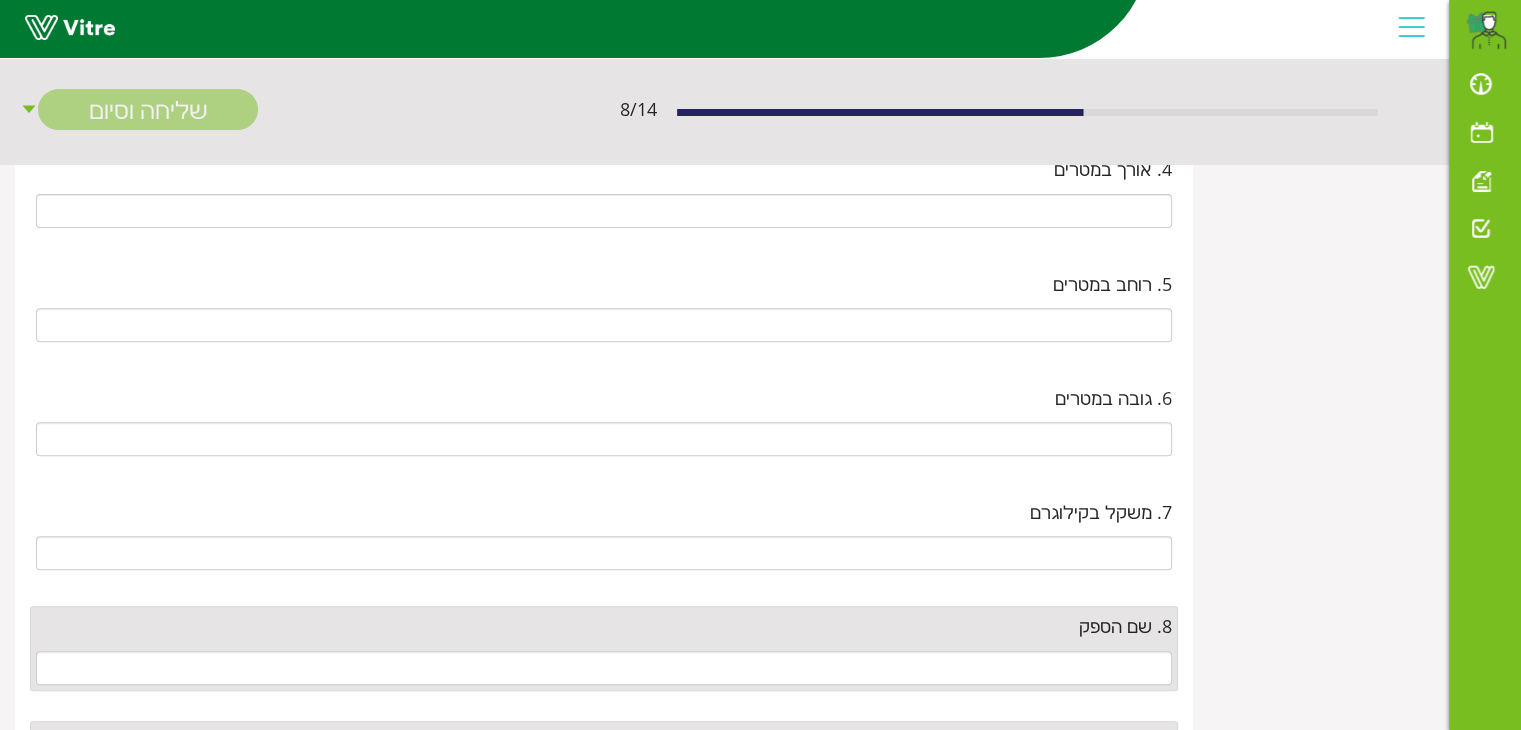 scroll, scrollTop: 900, scrollLeft: 0, axis: vertical 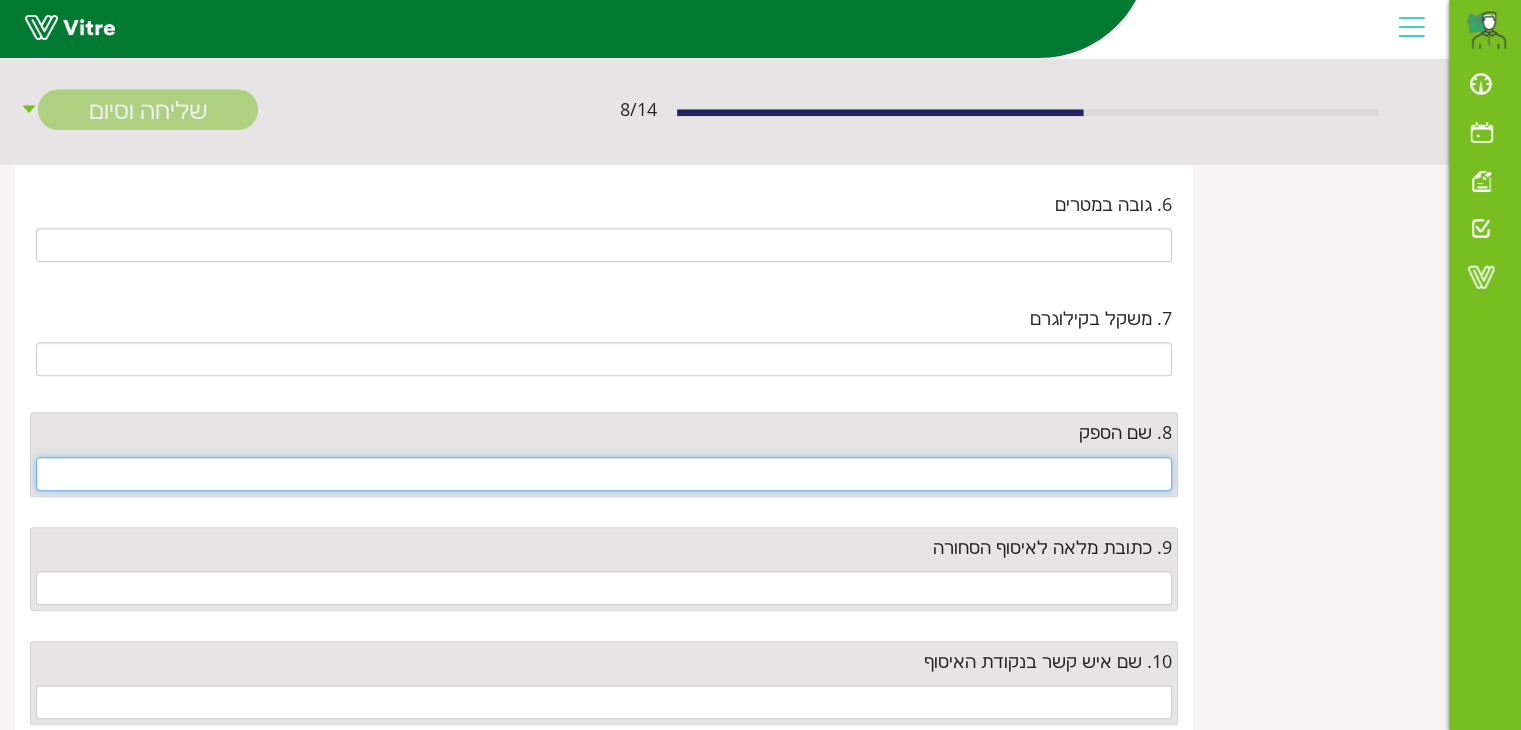 click at bounding box center (604, 474) 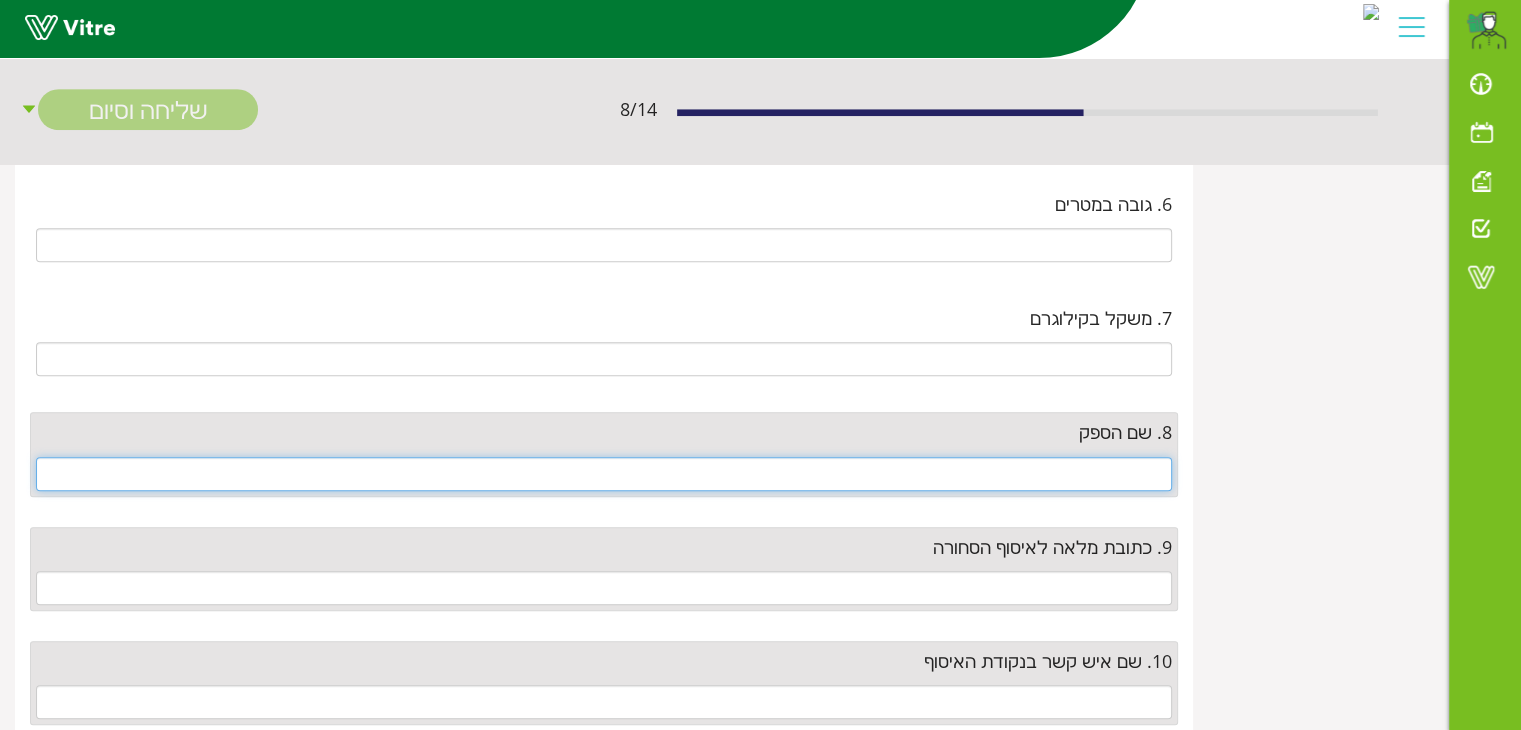 type on "v" 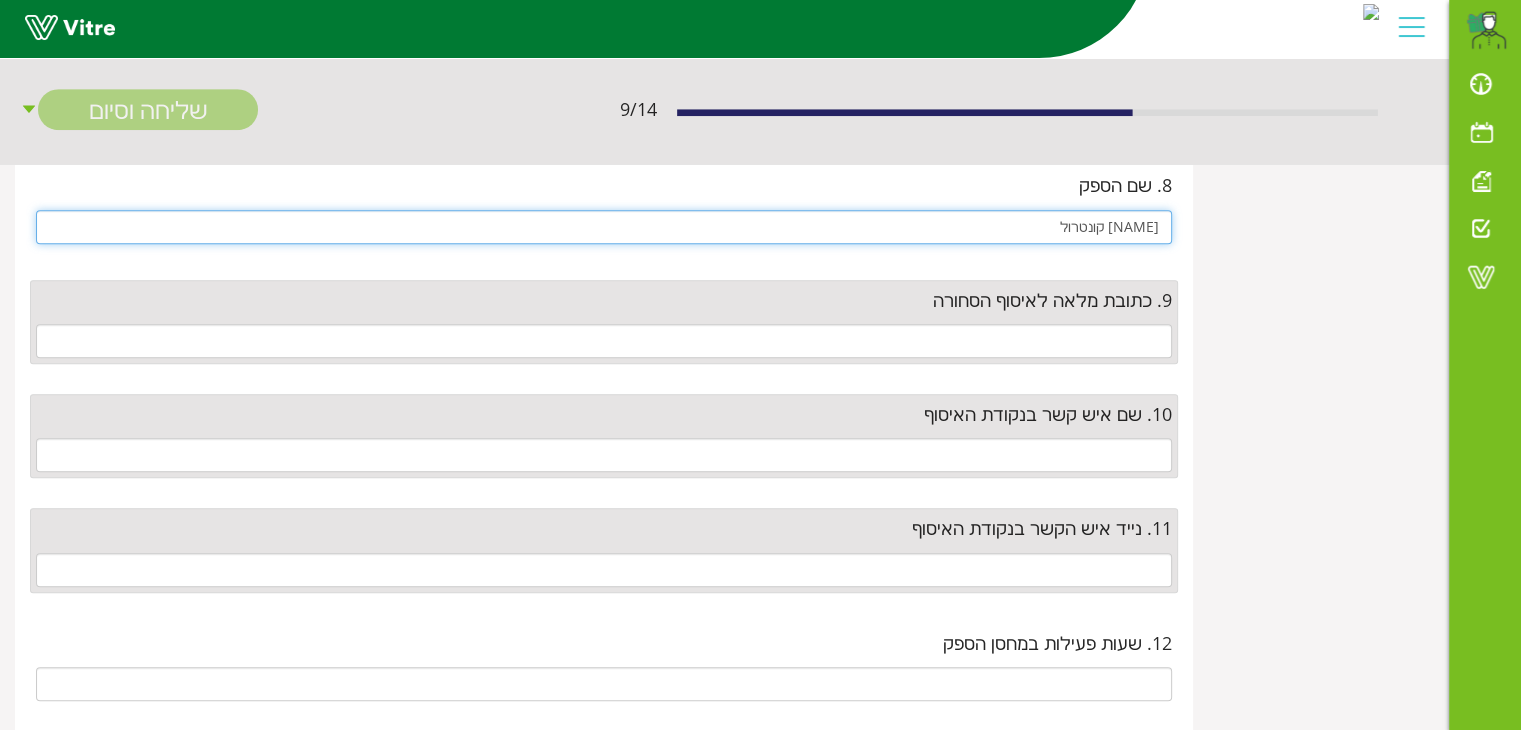 scroll, scrollTop: 1200, scrollLeft: 0, axis: vertical 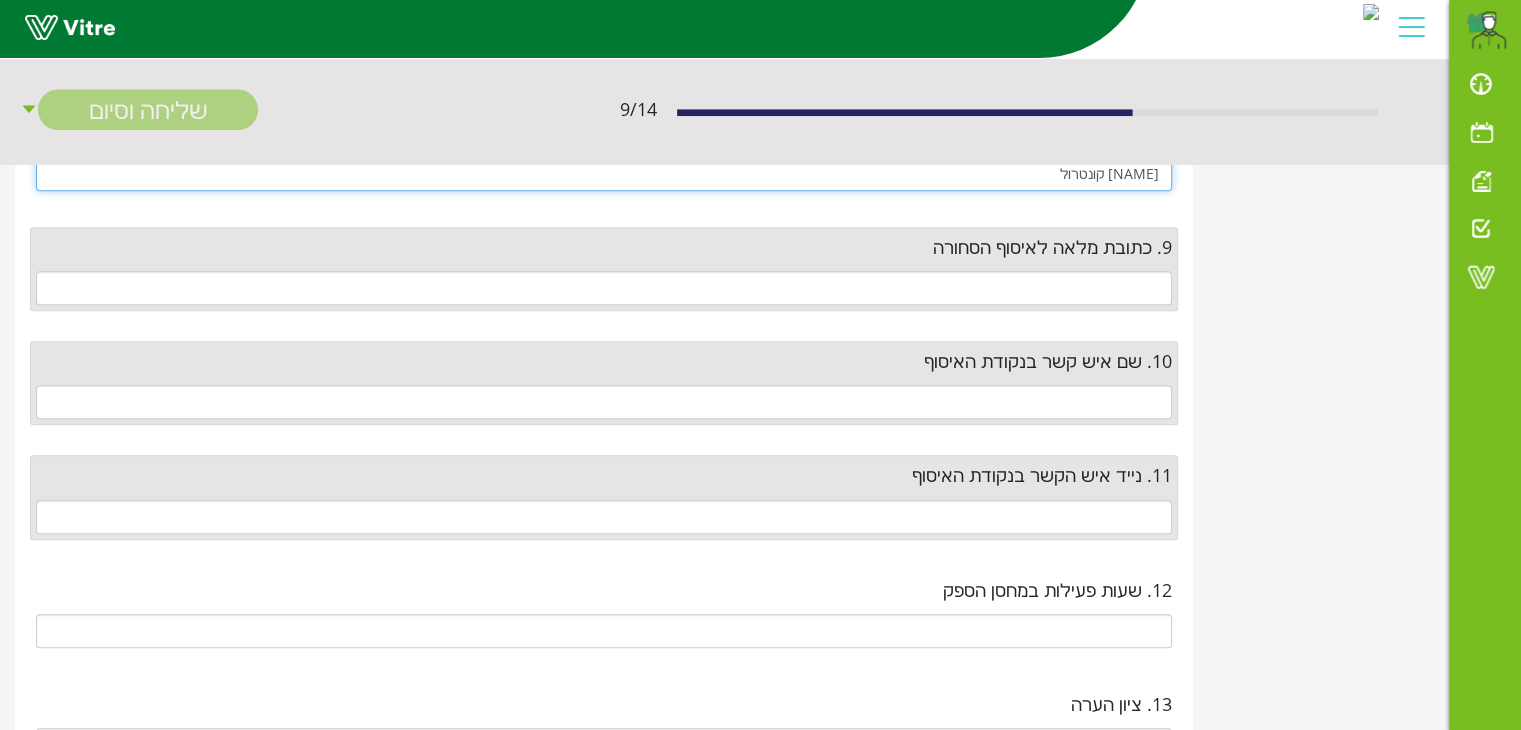 type on "[NAME] קונטרול" 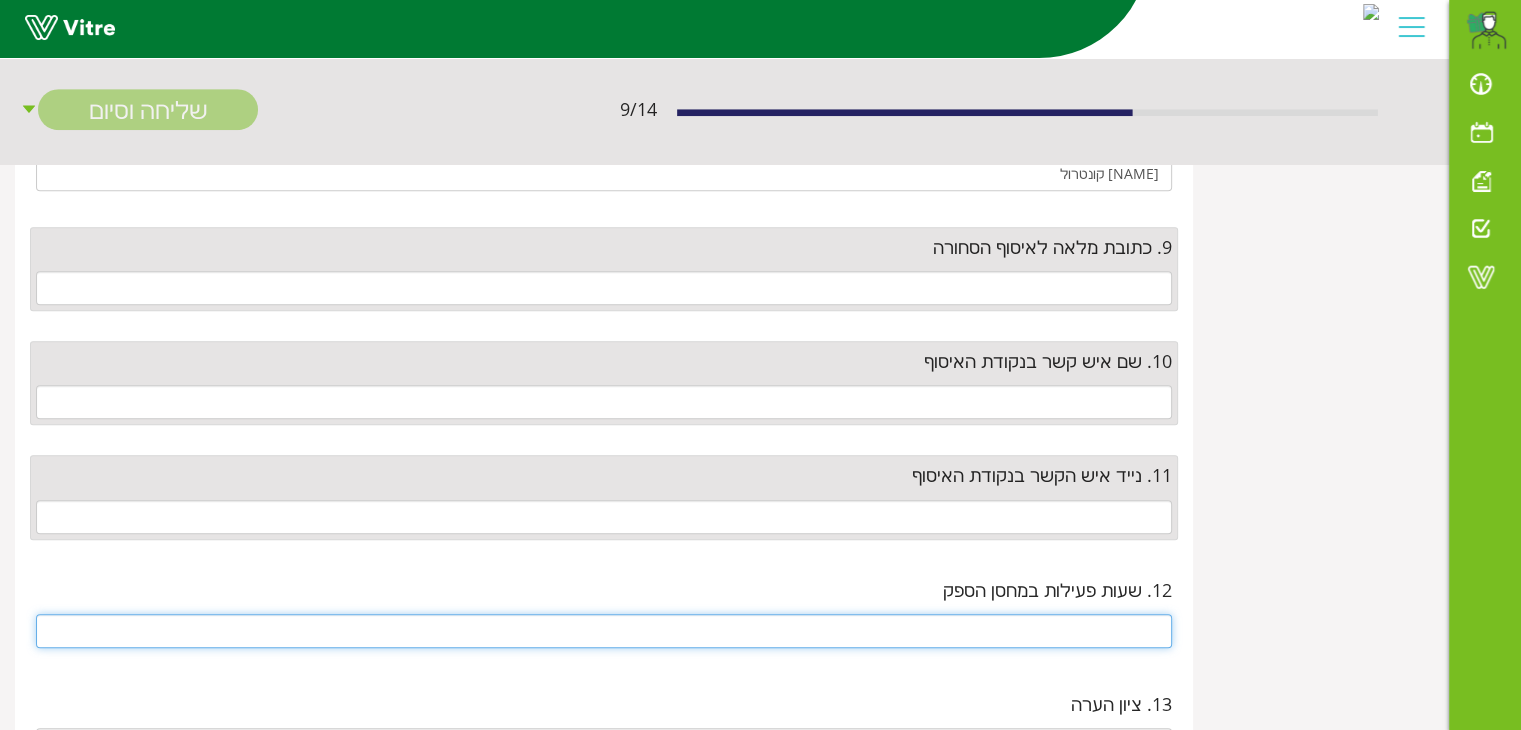 click at bounding box center (604, 631) 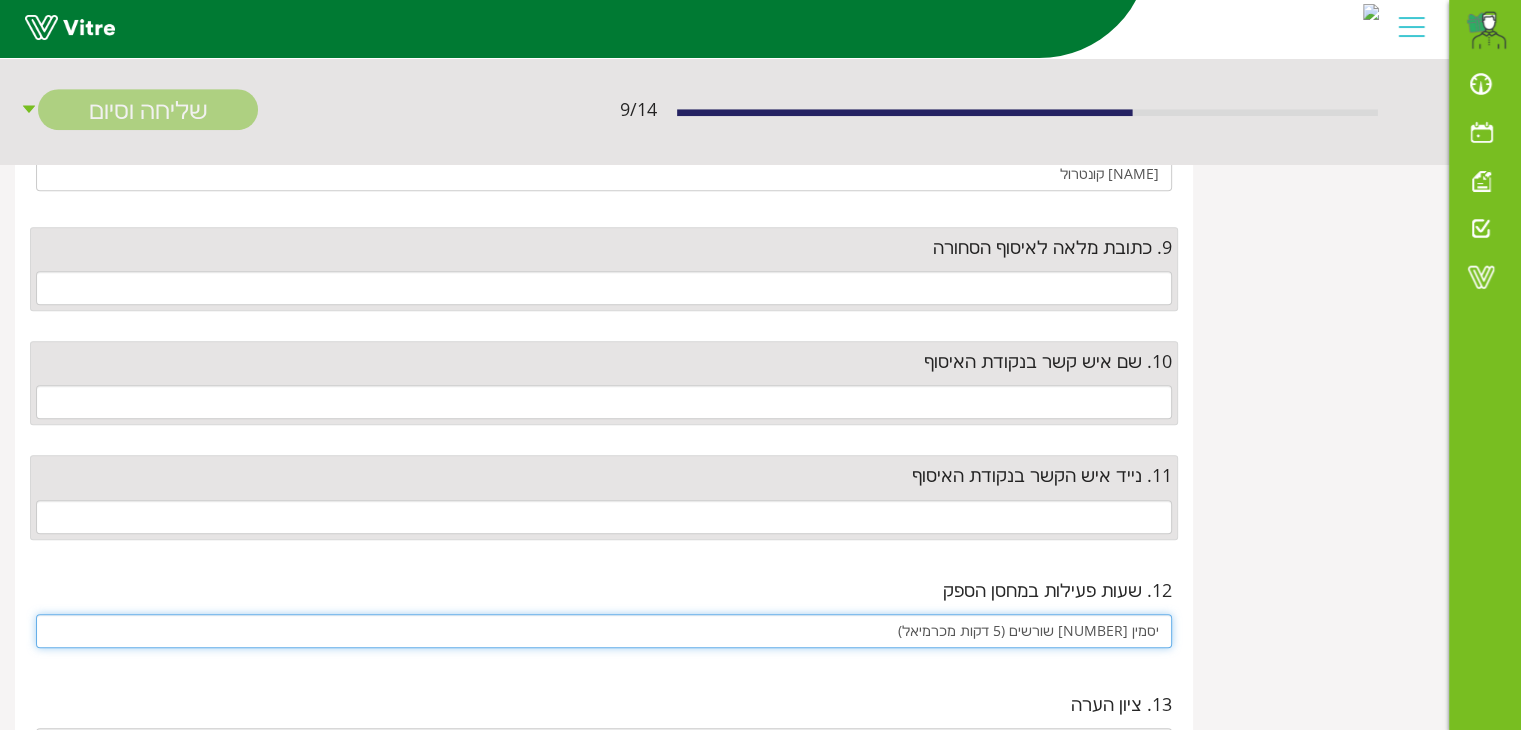 drag, startPoint x: 949, startPoint y: 631, endPoint x: 1376, endPoint y: 656, distance: 427.73123 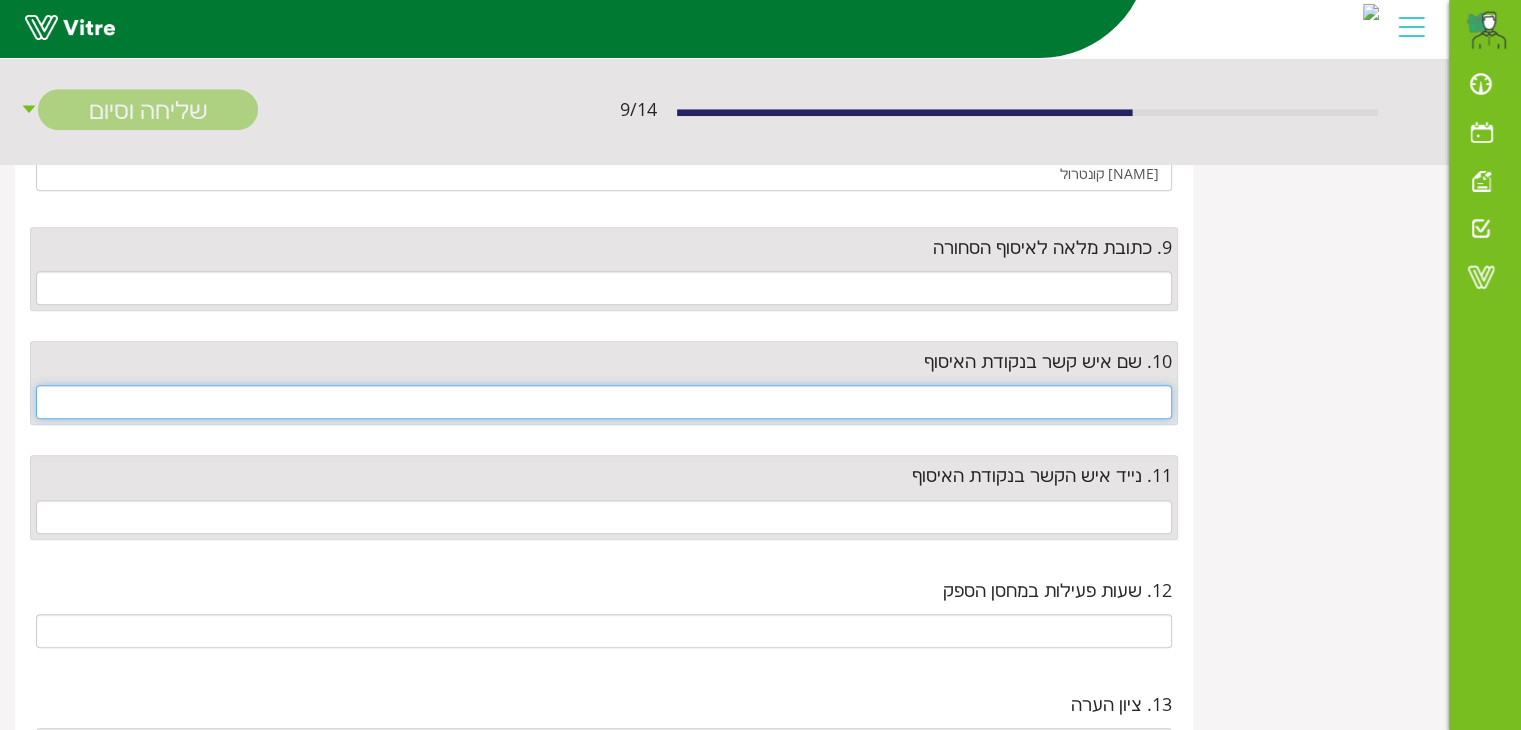 click at bounding box center (604, 402) 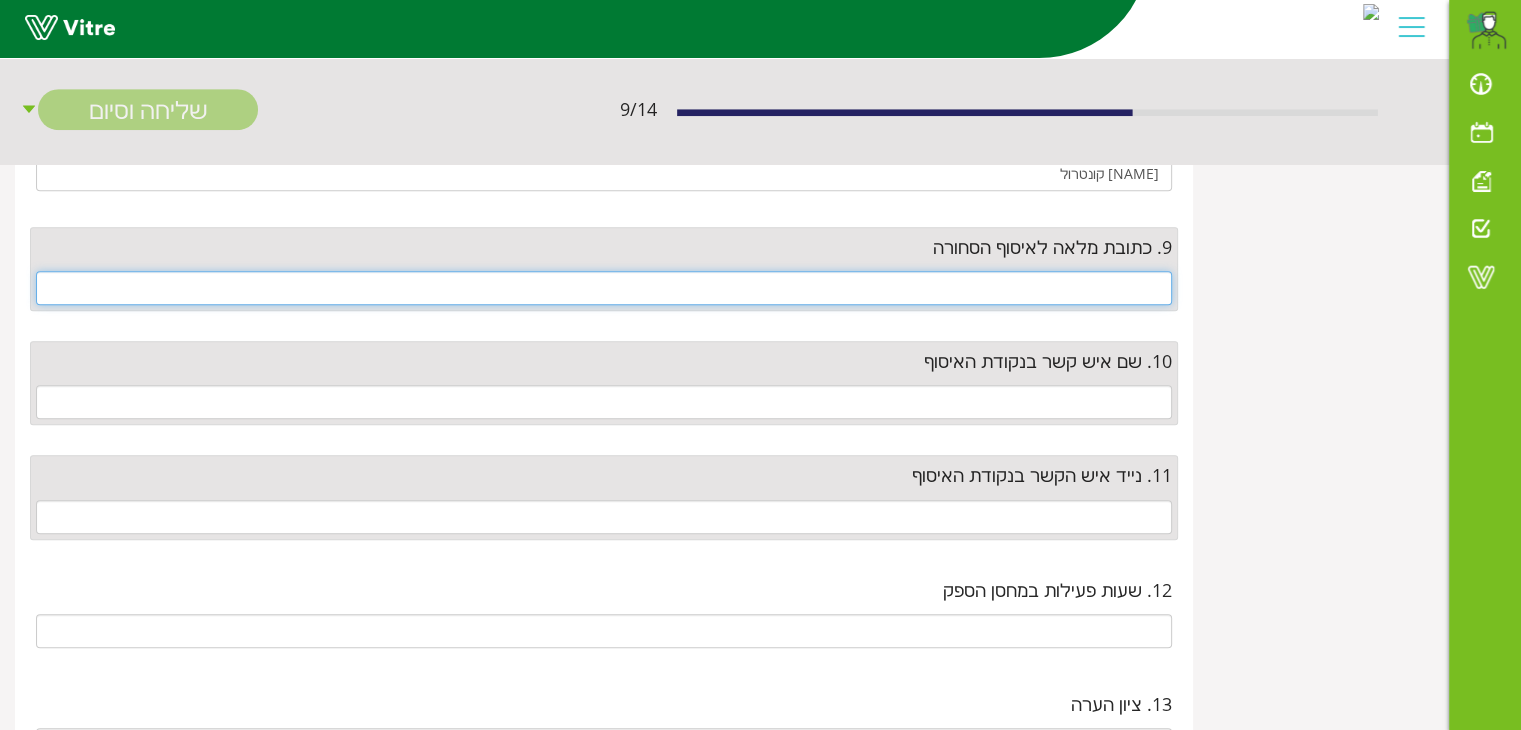 click at bounding box center [604, 288] 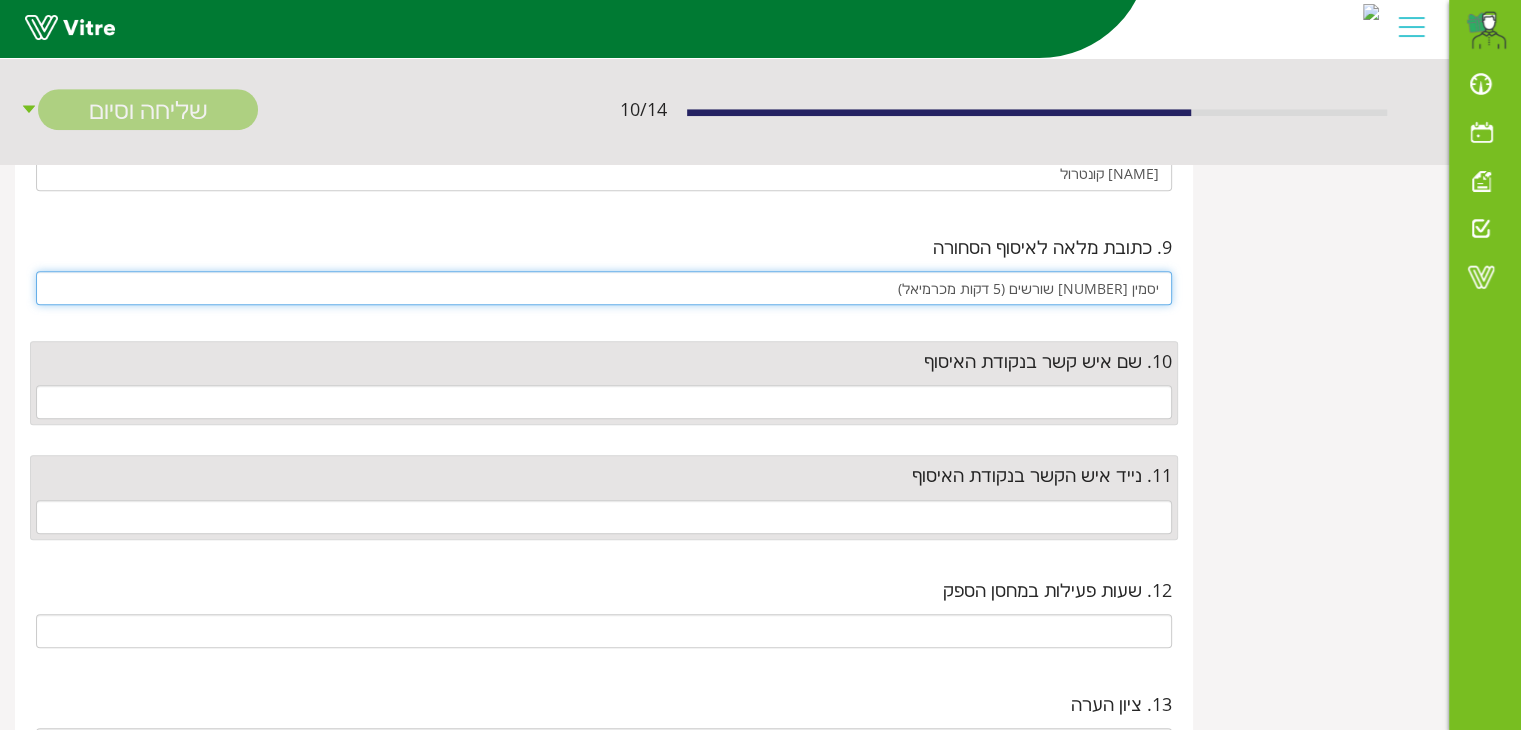 type on "יסמין [NUMBER] שורשים (5 דקות מכרמיאל)" 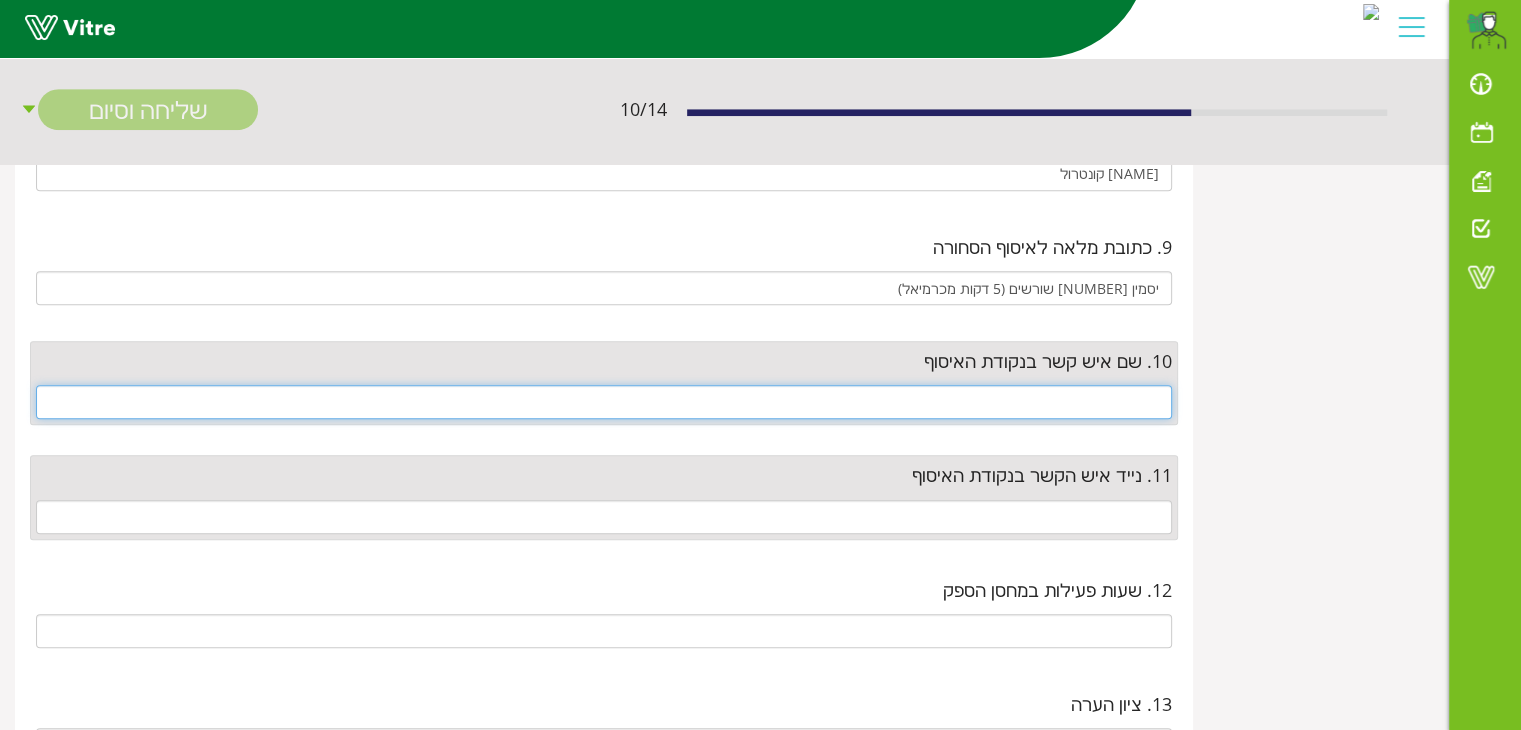 click at bounding box center (604, 402) 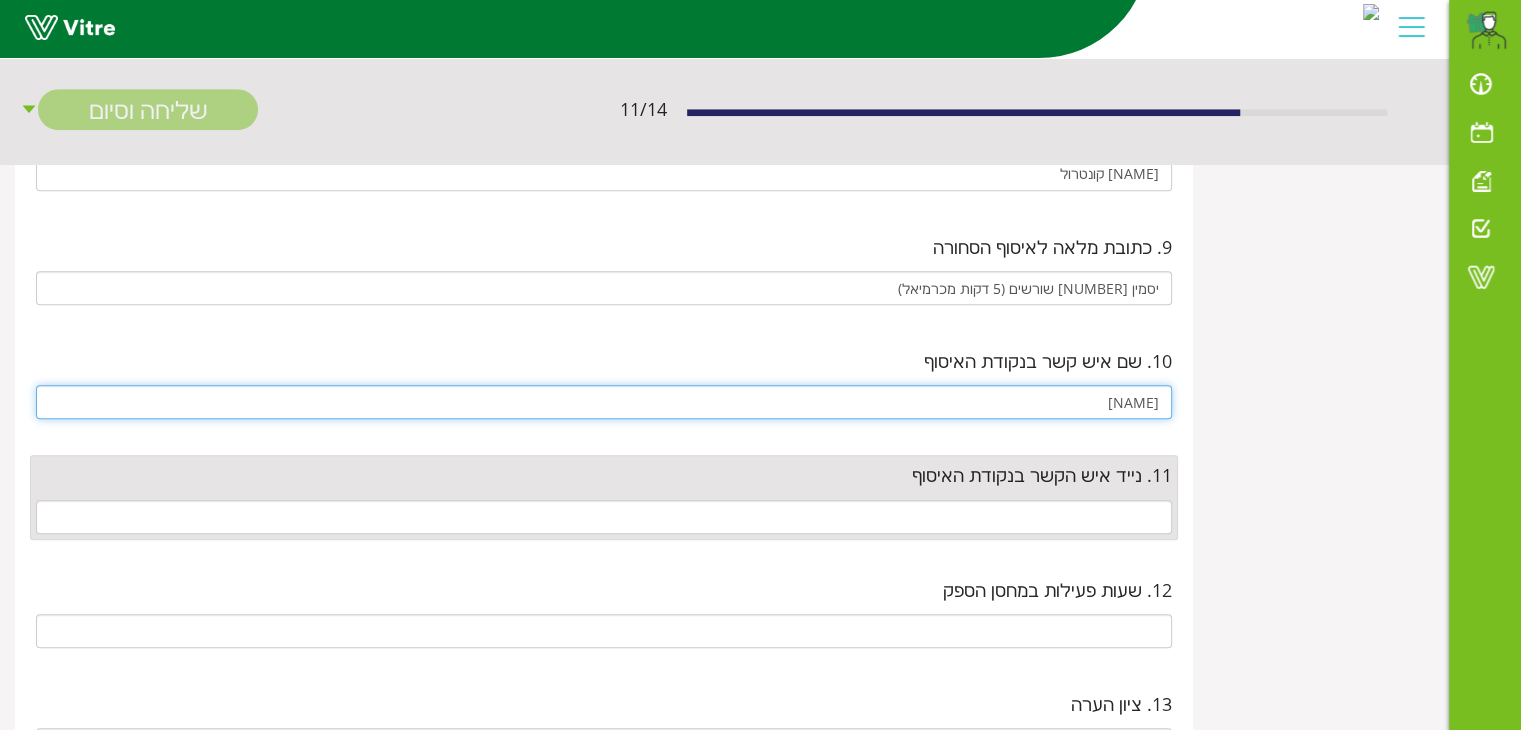 type on "[NAME]" 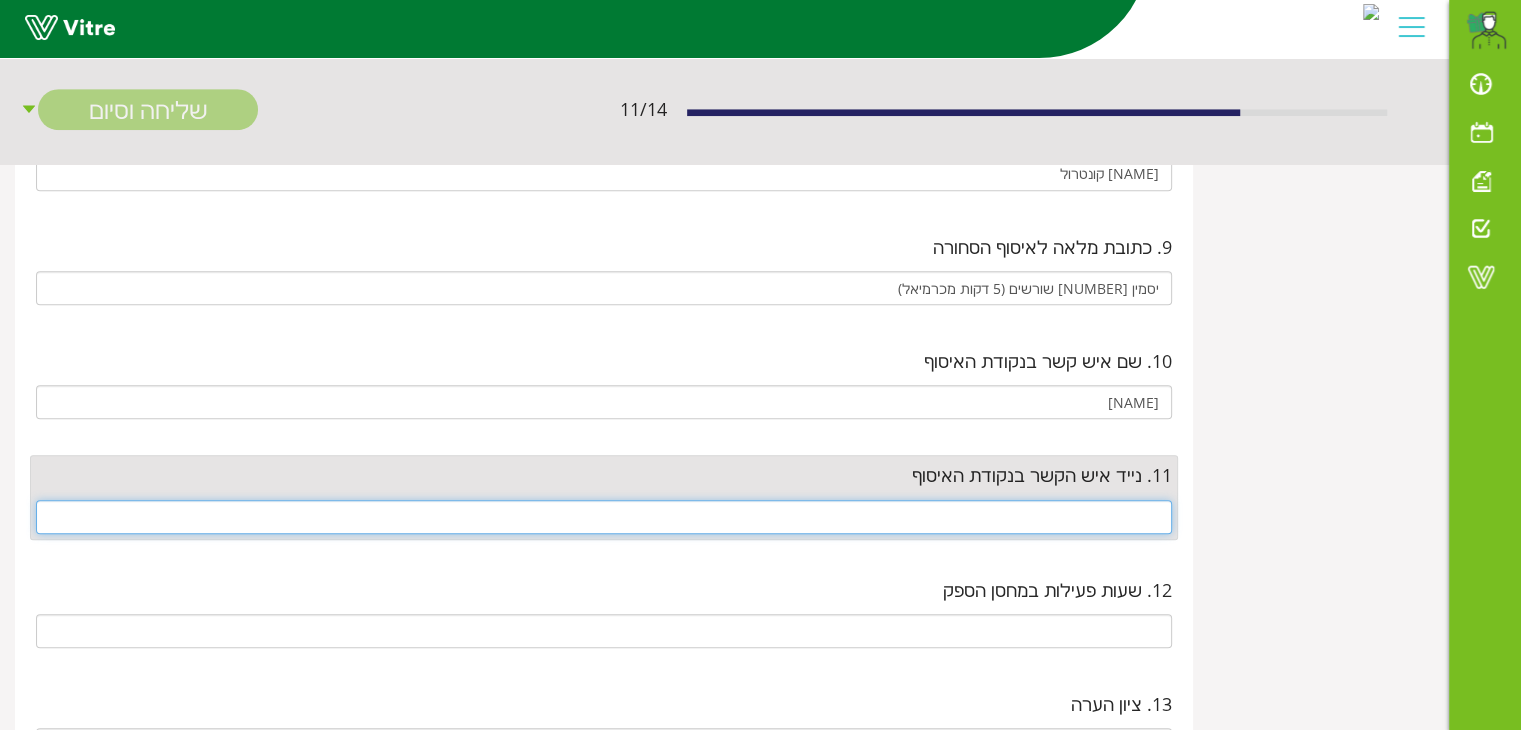click at bounding box center [604, 517] 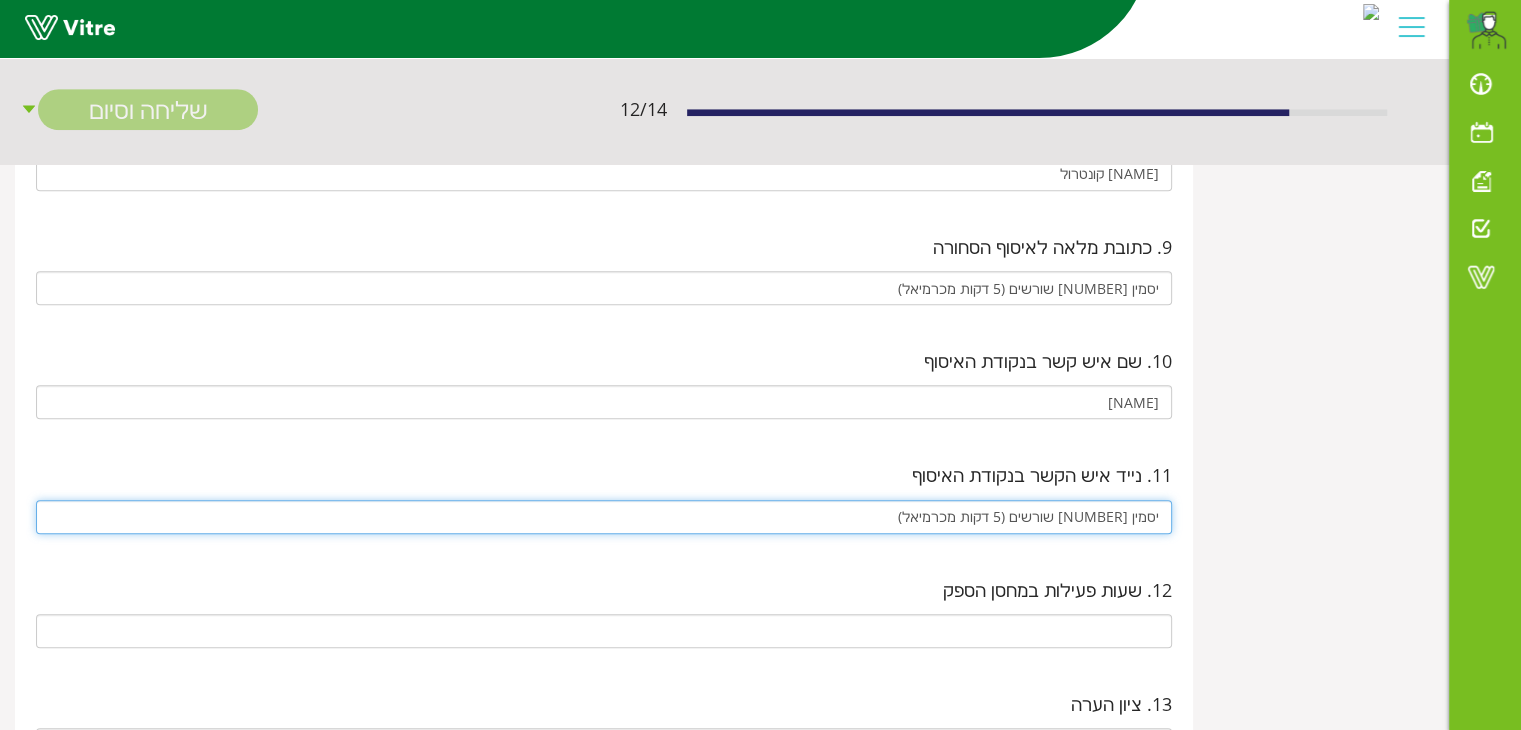 drag, startPoint x: 963, startPoint y: 507, endPoint x: 1238, endPoint y: 504, distance: 275.01636 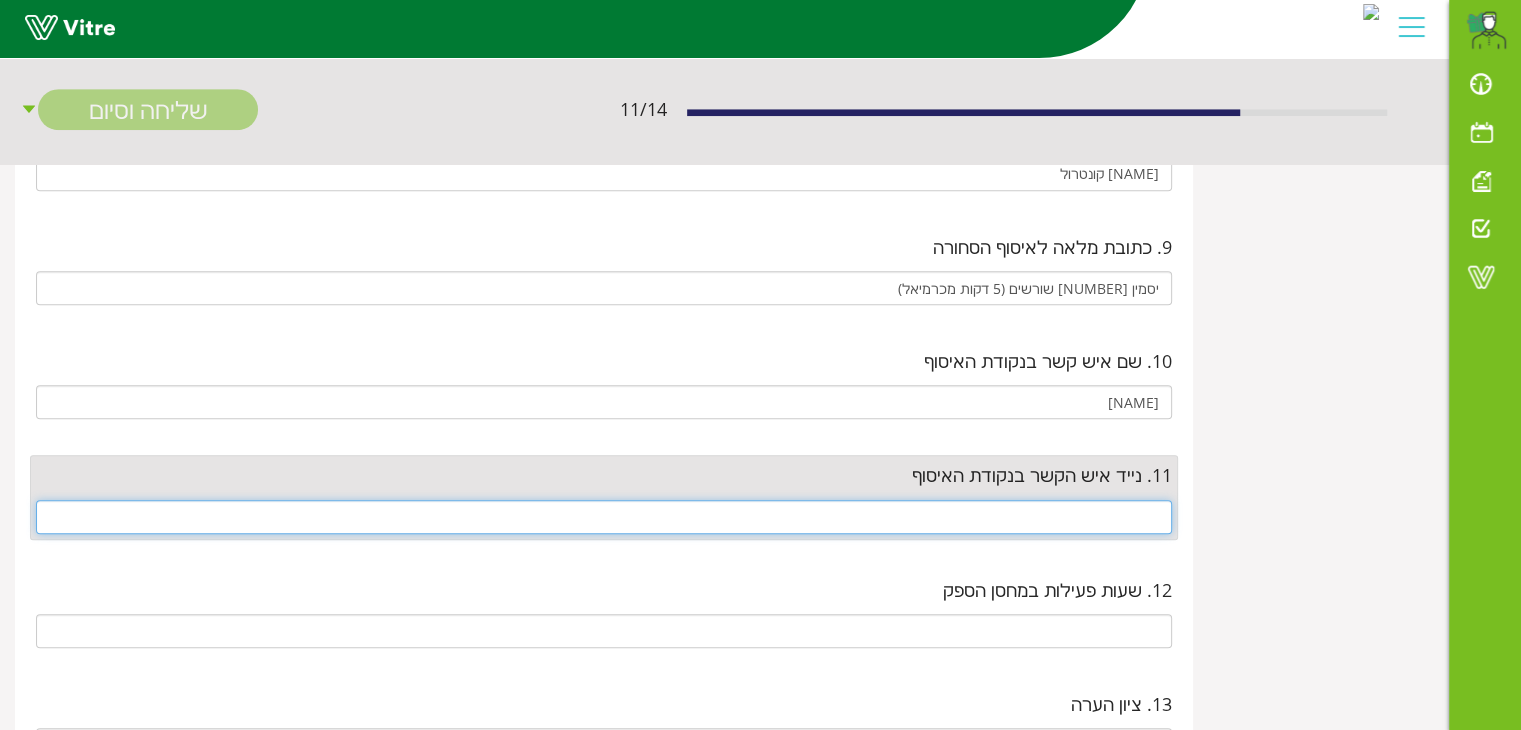 paste on "[PHONE]" 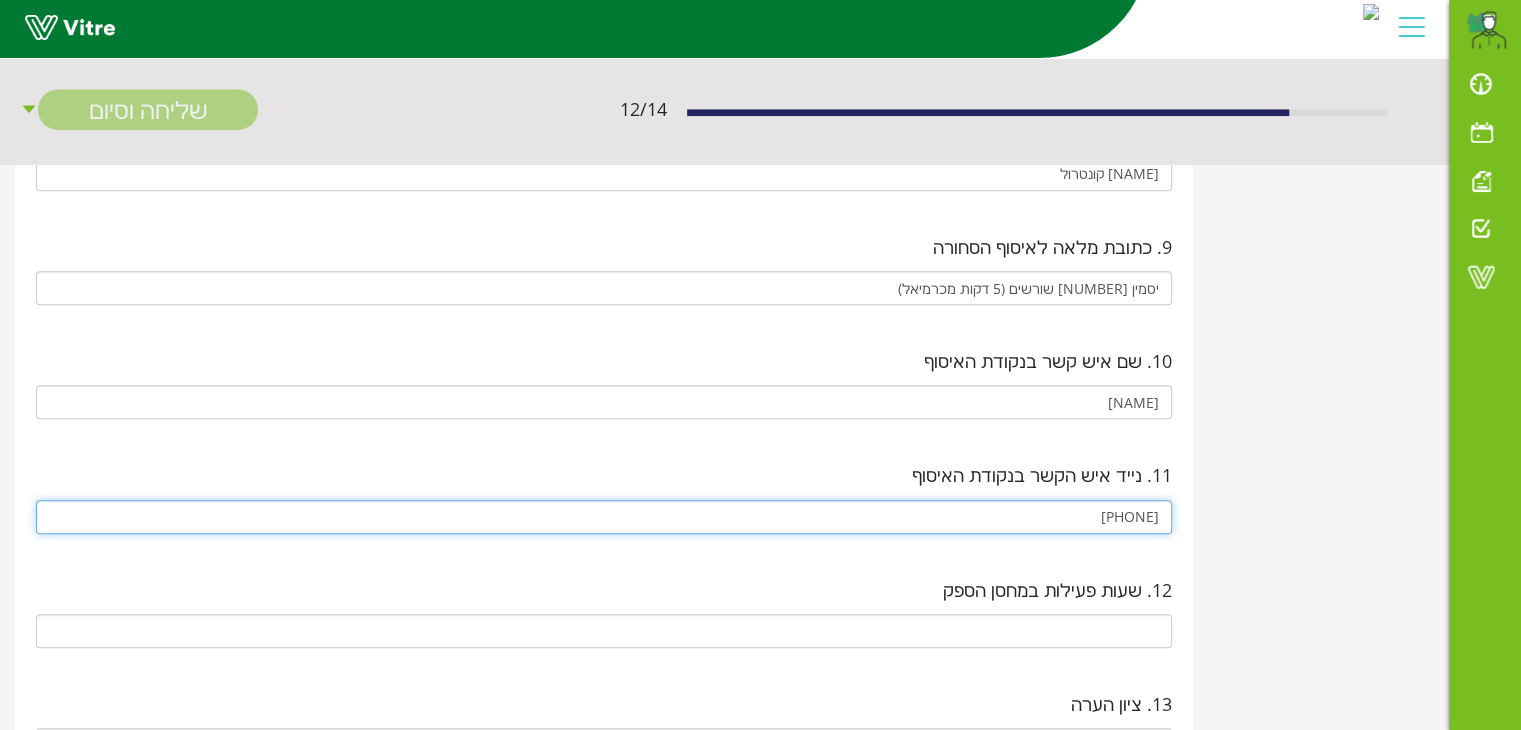 click on "[PHONE]" at bounding box center (604, 517) 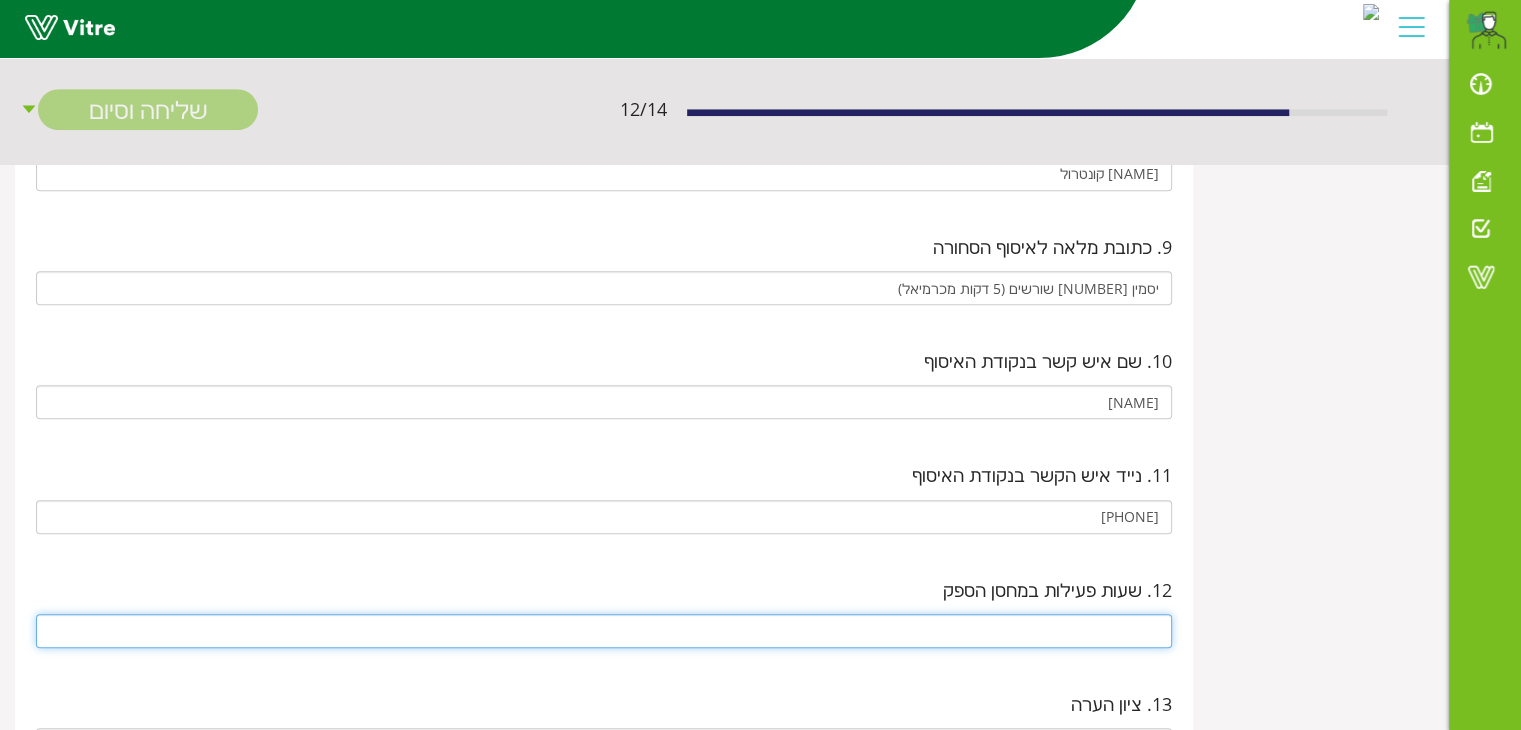 click at bounding box center (604, 631) 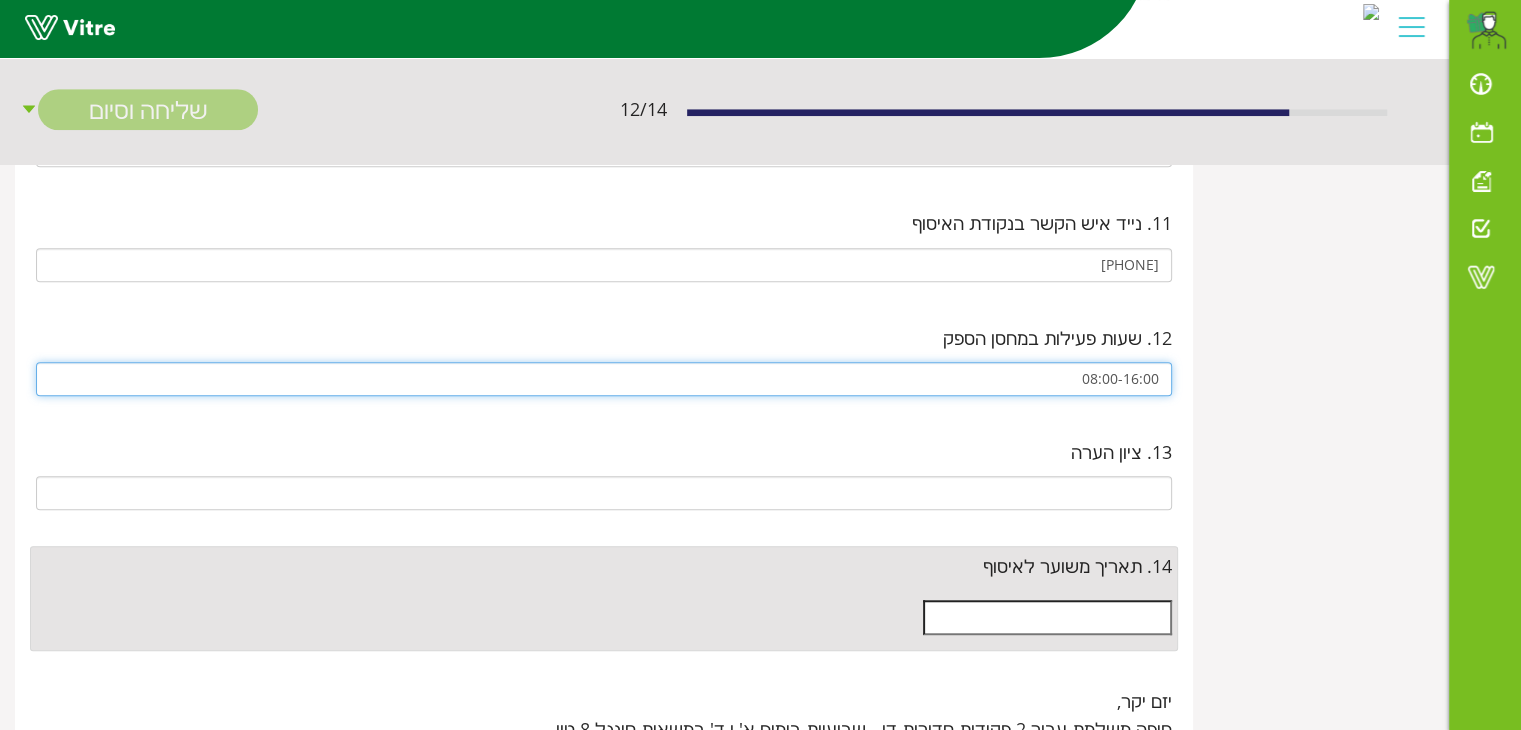 scroll, scrollTop: 1500, scrollLeft: 0, axis: vertical 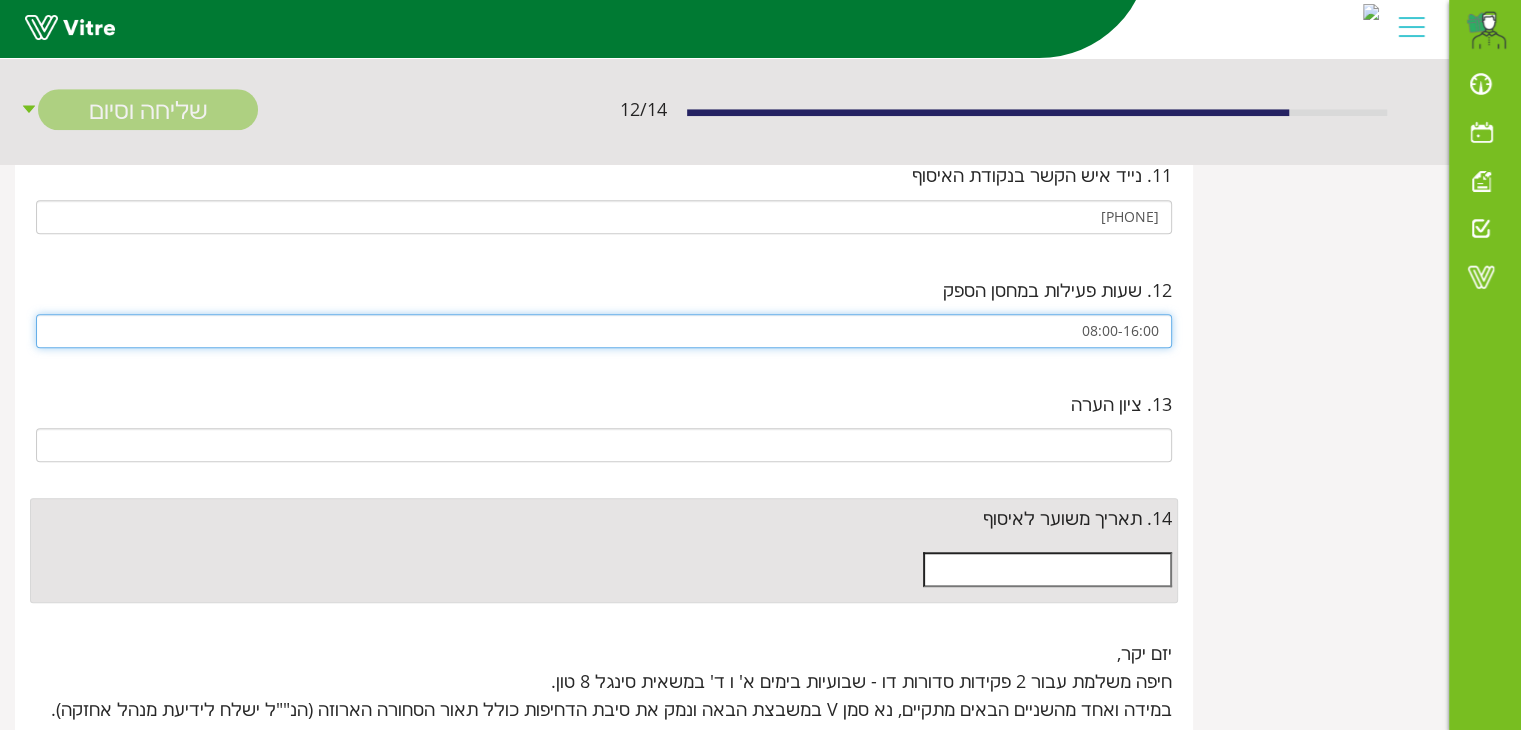 type on "08:00-16:00" 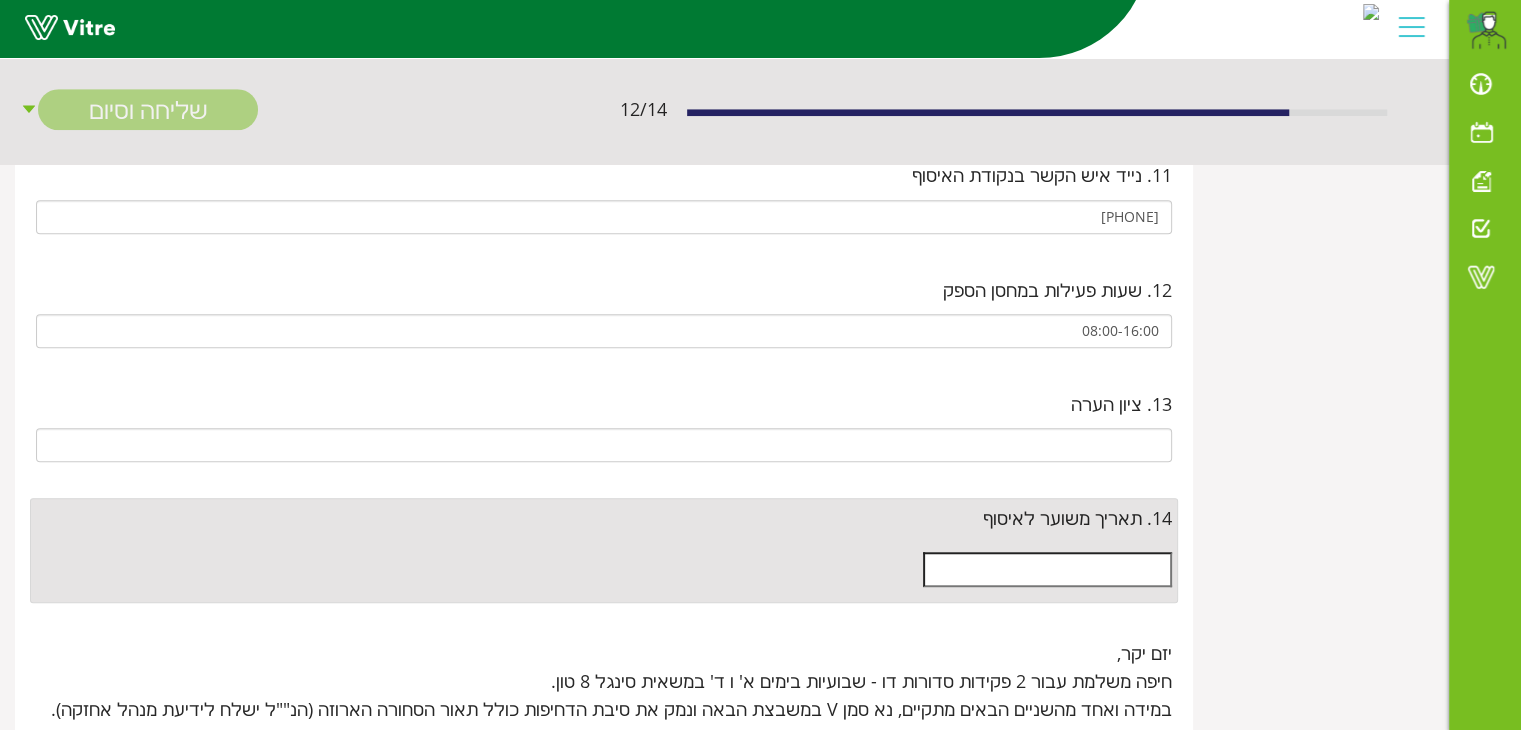 click at bounding box center (1047, 569) 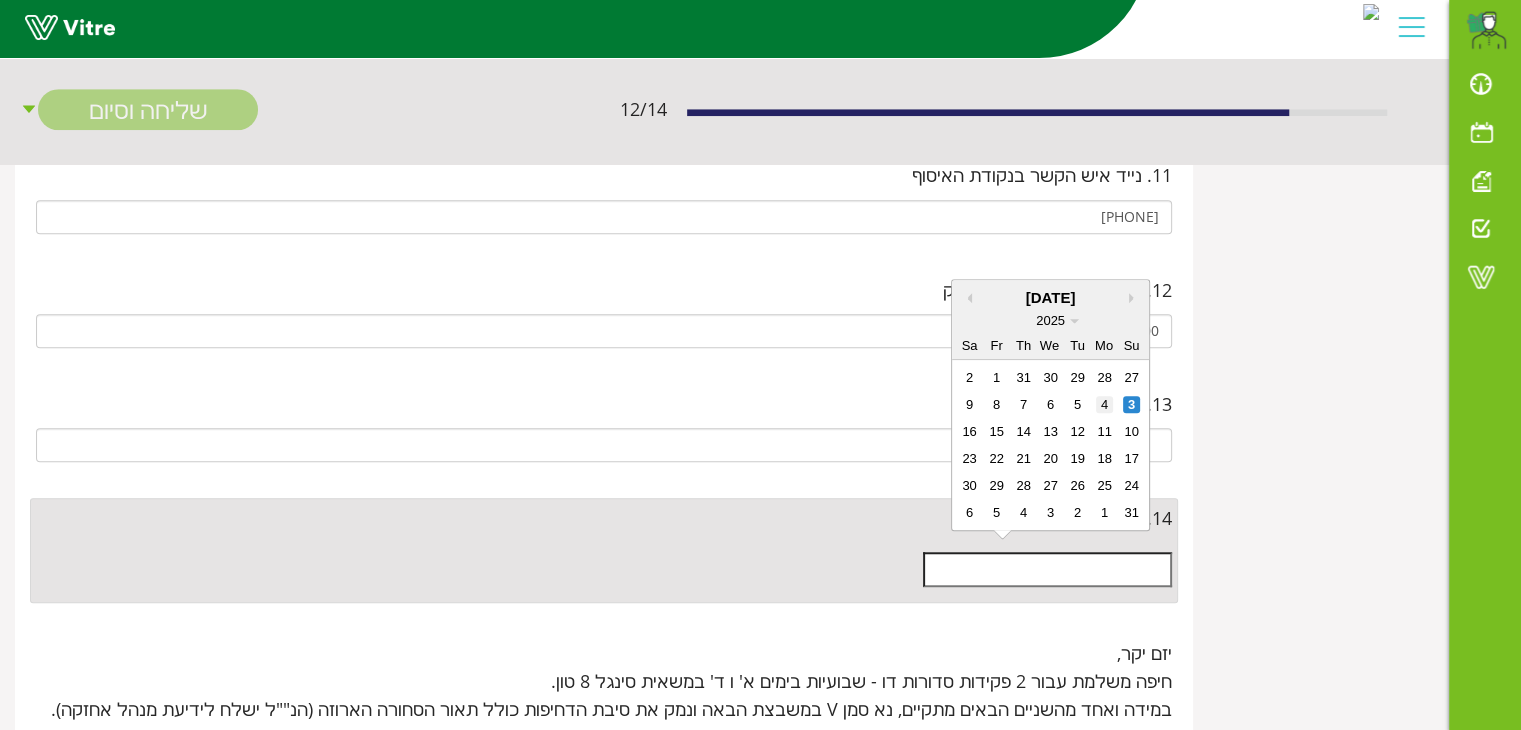 click on "4" at bounding box center [1104, 404] 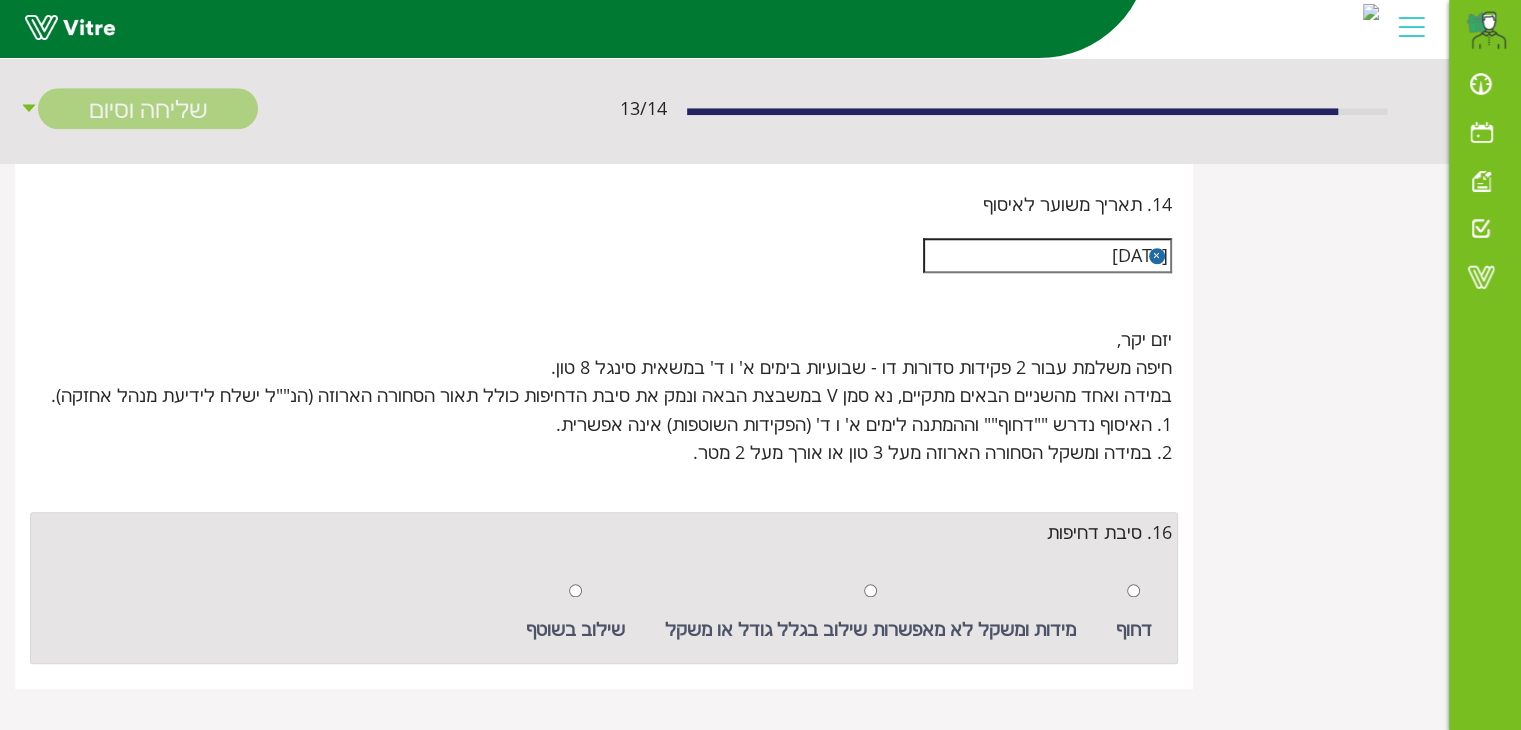 scroll, scrollTop: 1816, scrollLeft: 0, axis: vertical 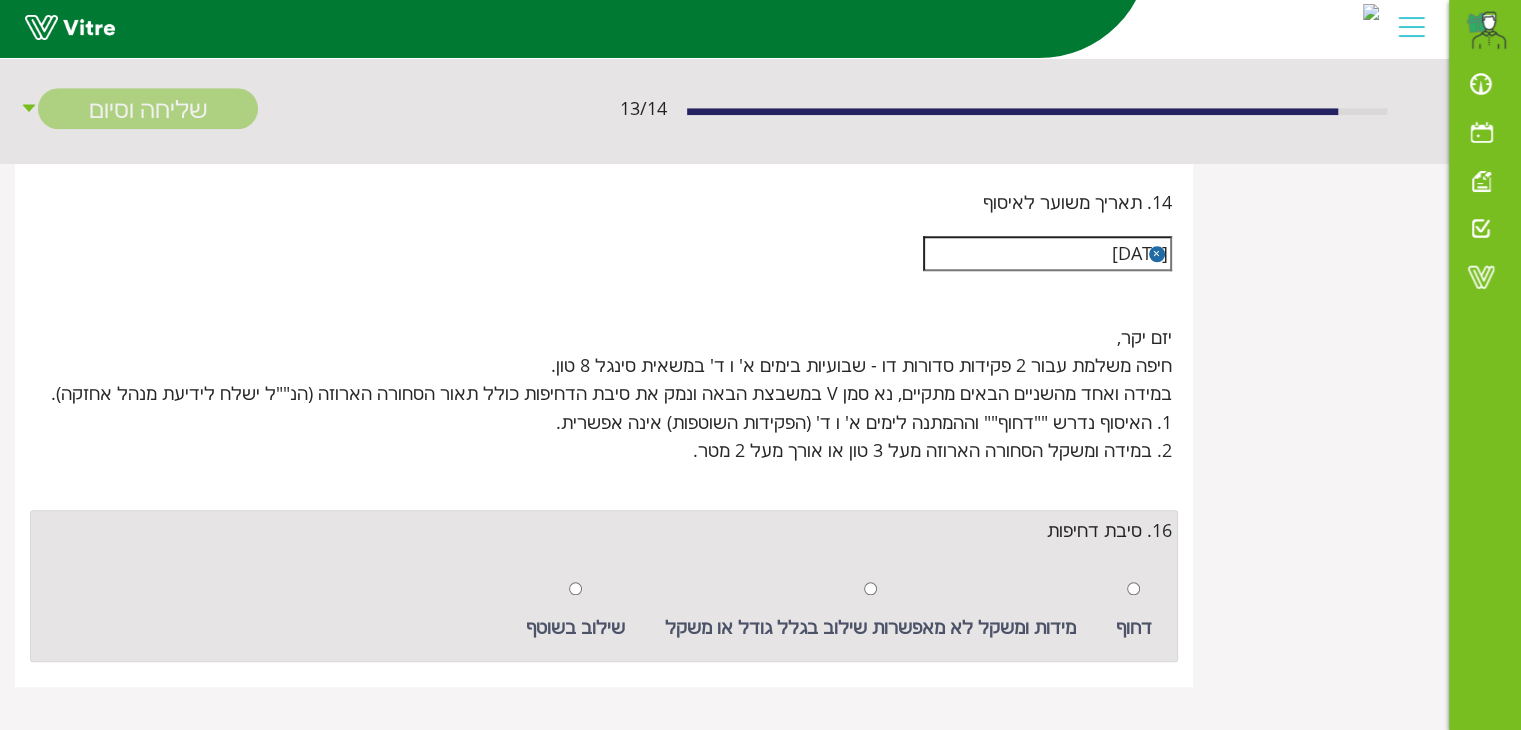 click at bounding box center [575, 588] 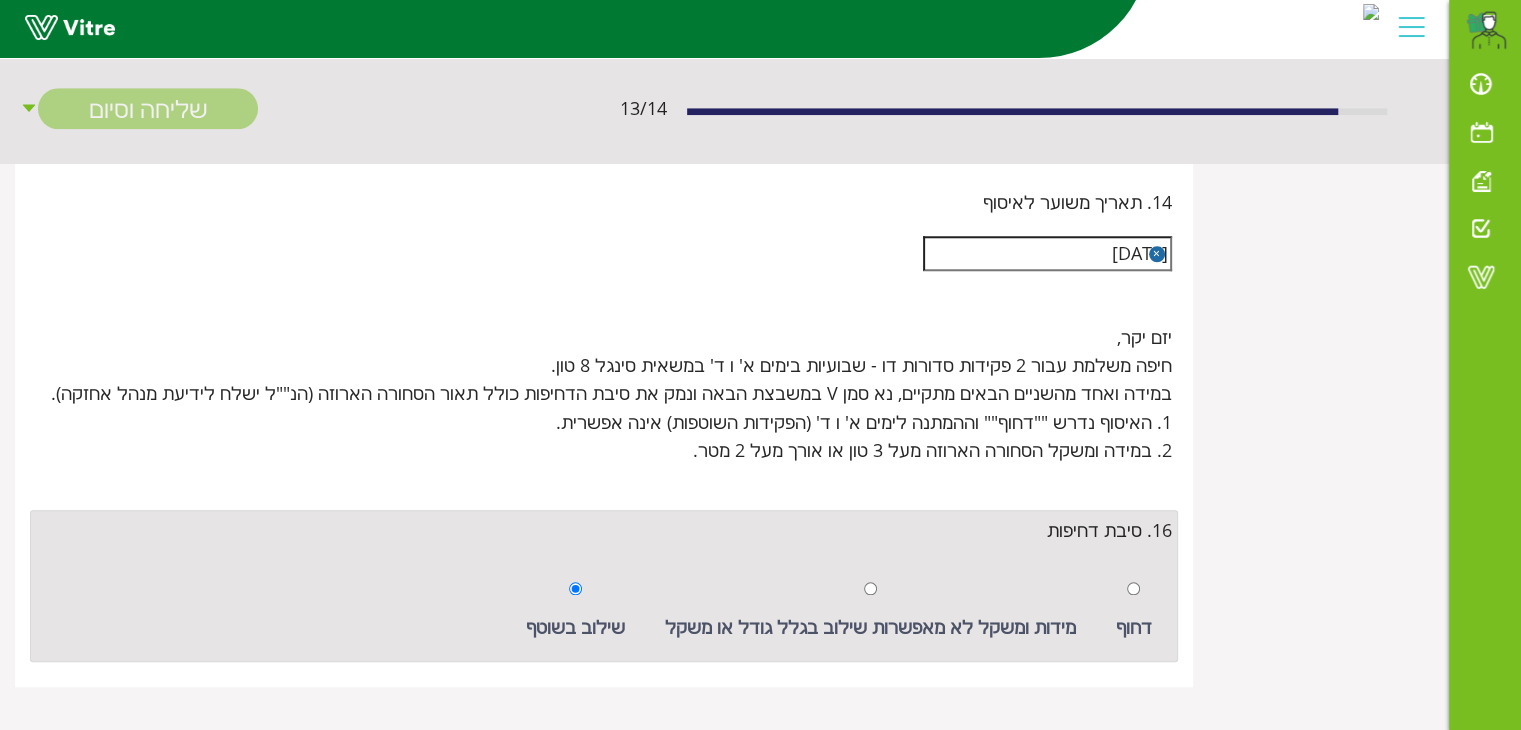 radio on "true" 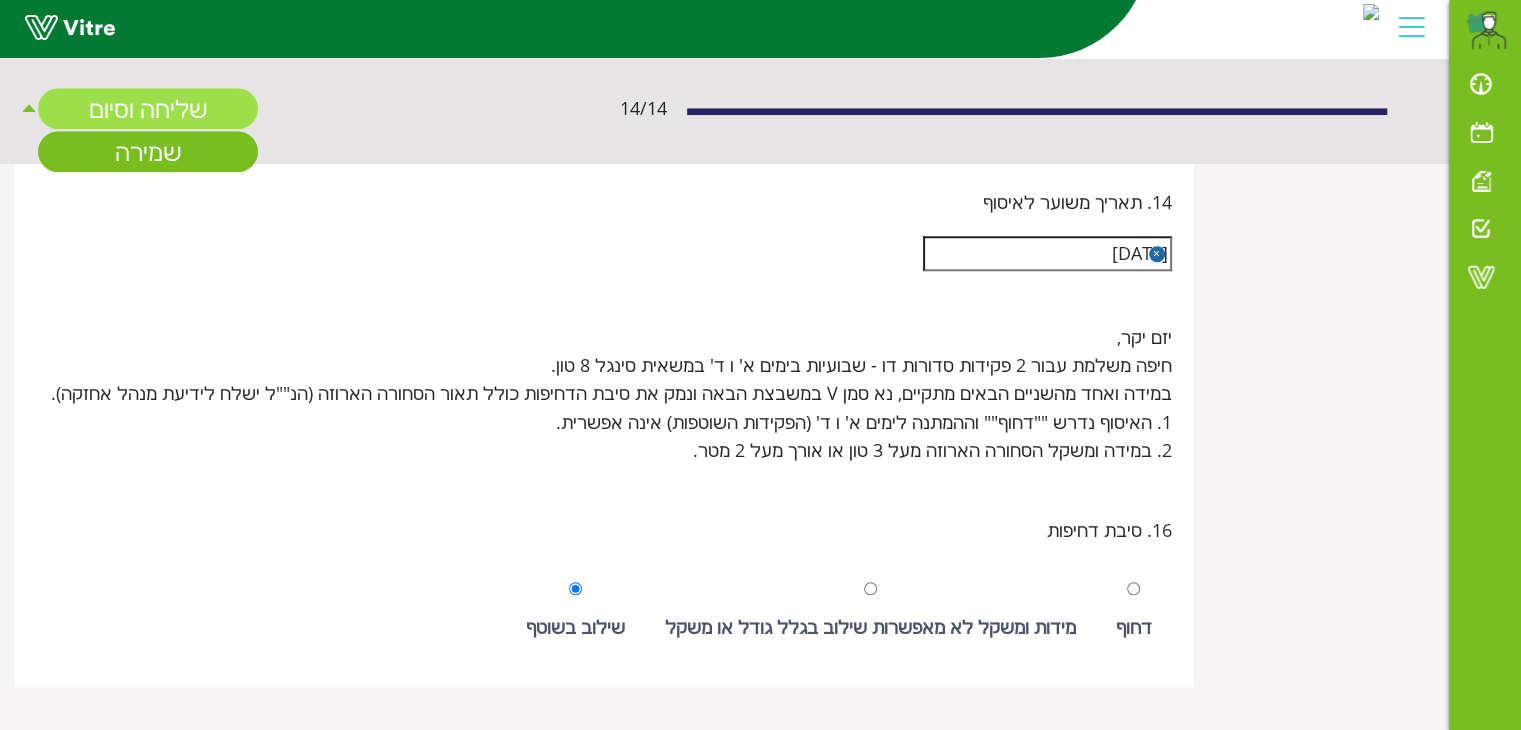 click on "שליחה וסיום" at bounding box center (148, 109) 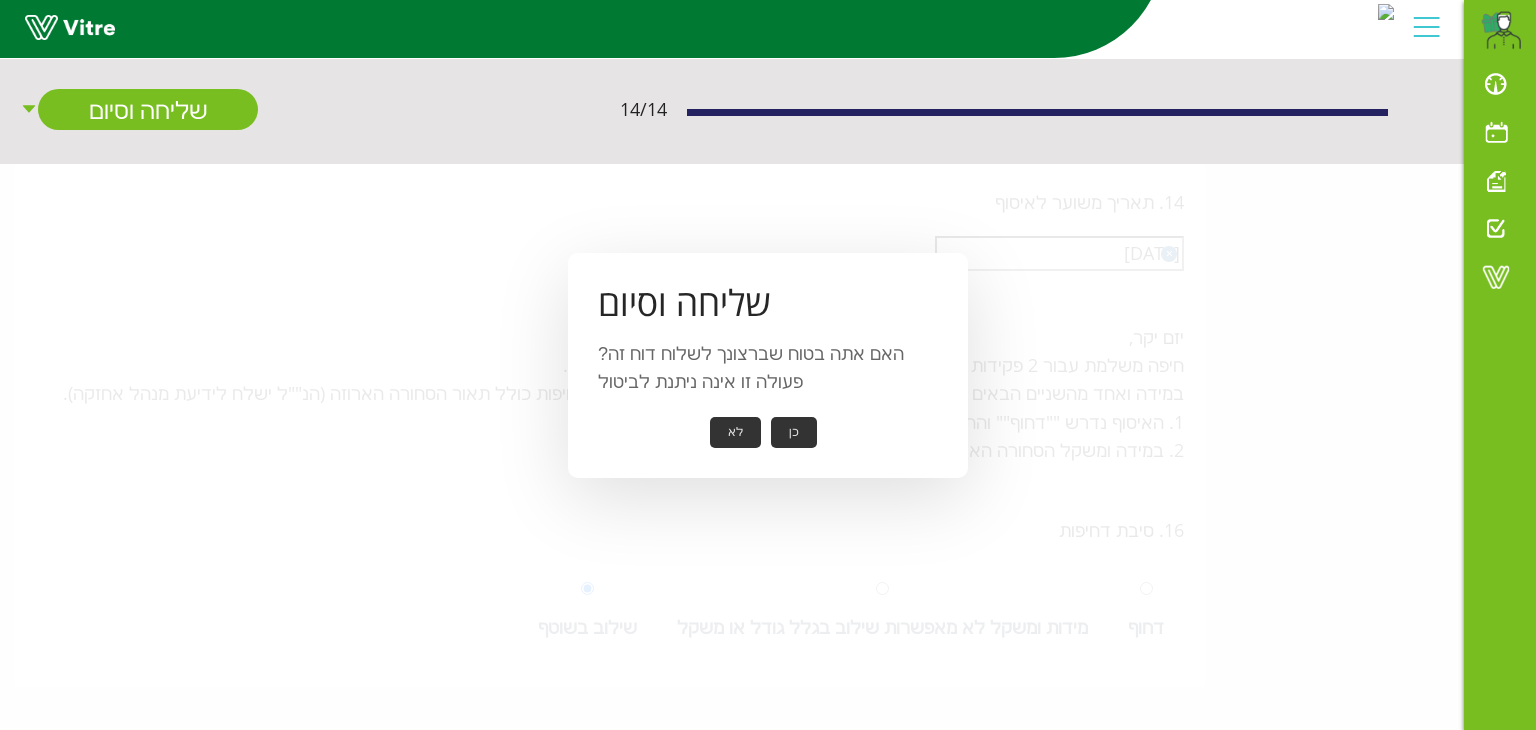 click on "כן" at bounding box center [794, 432] 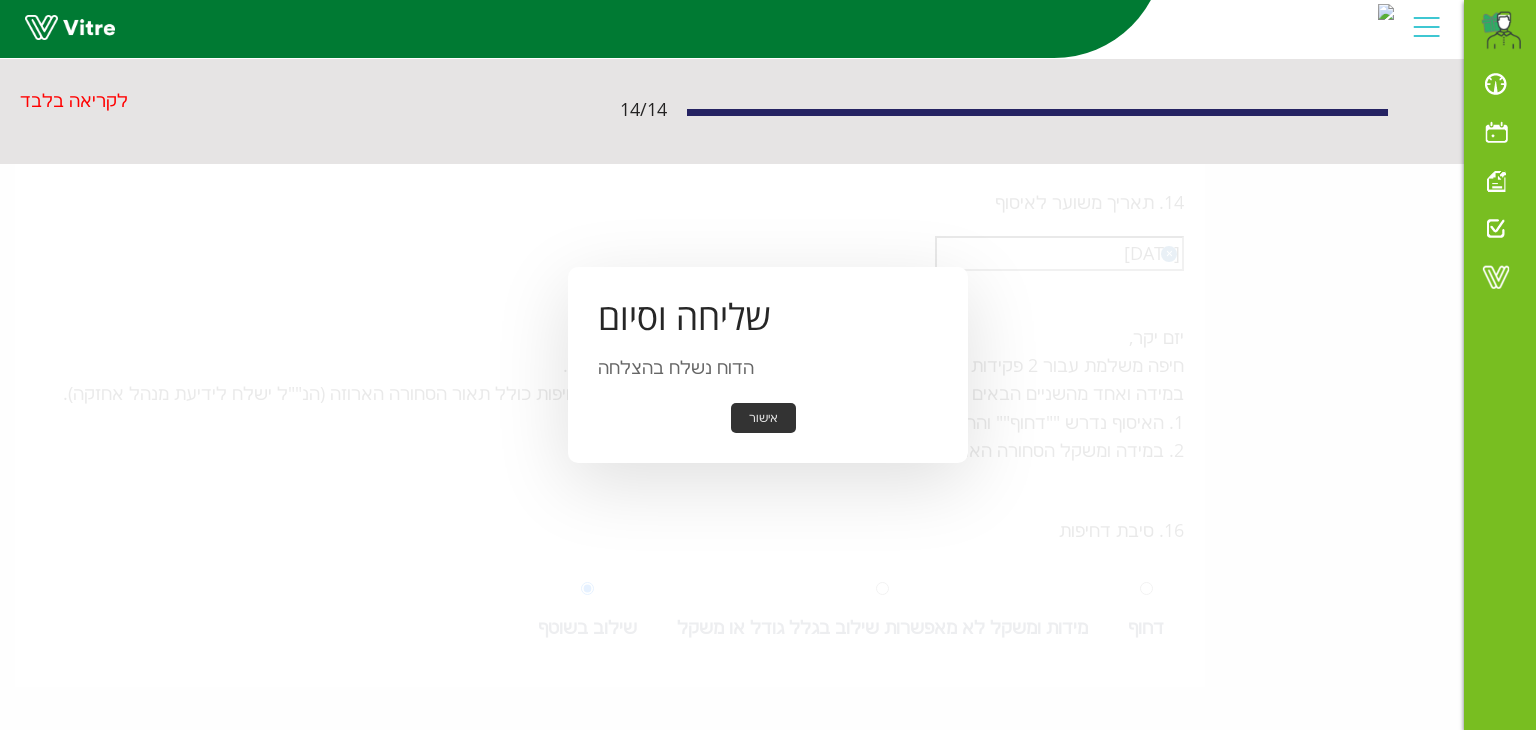 click on "אישור" at bounding box center [763, 418] 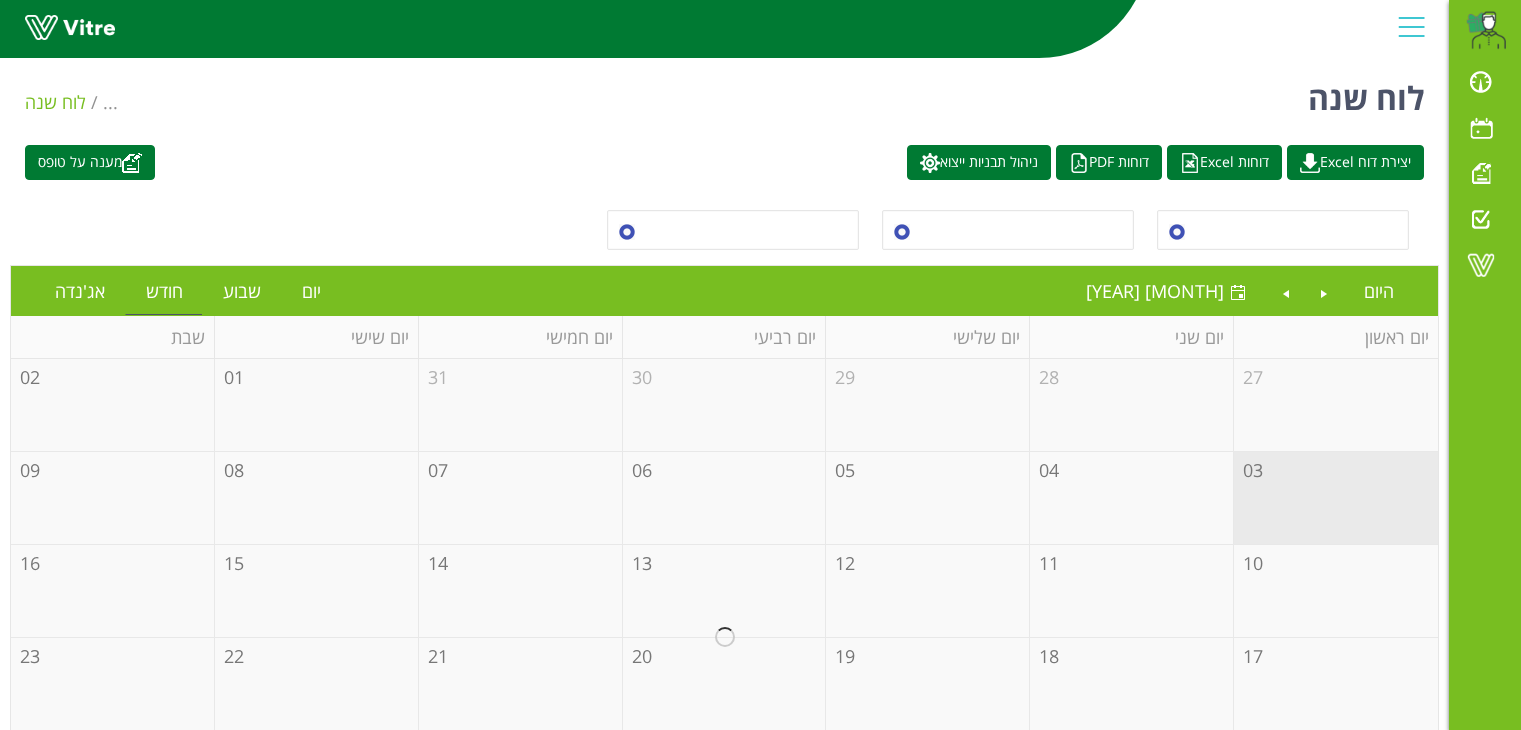 scroll, scrollTop: 0, scrollLeft: 0, axis: both 